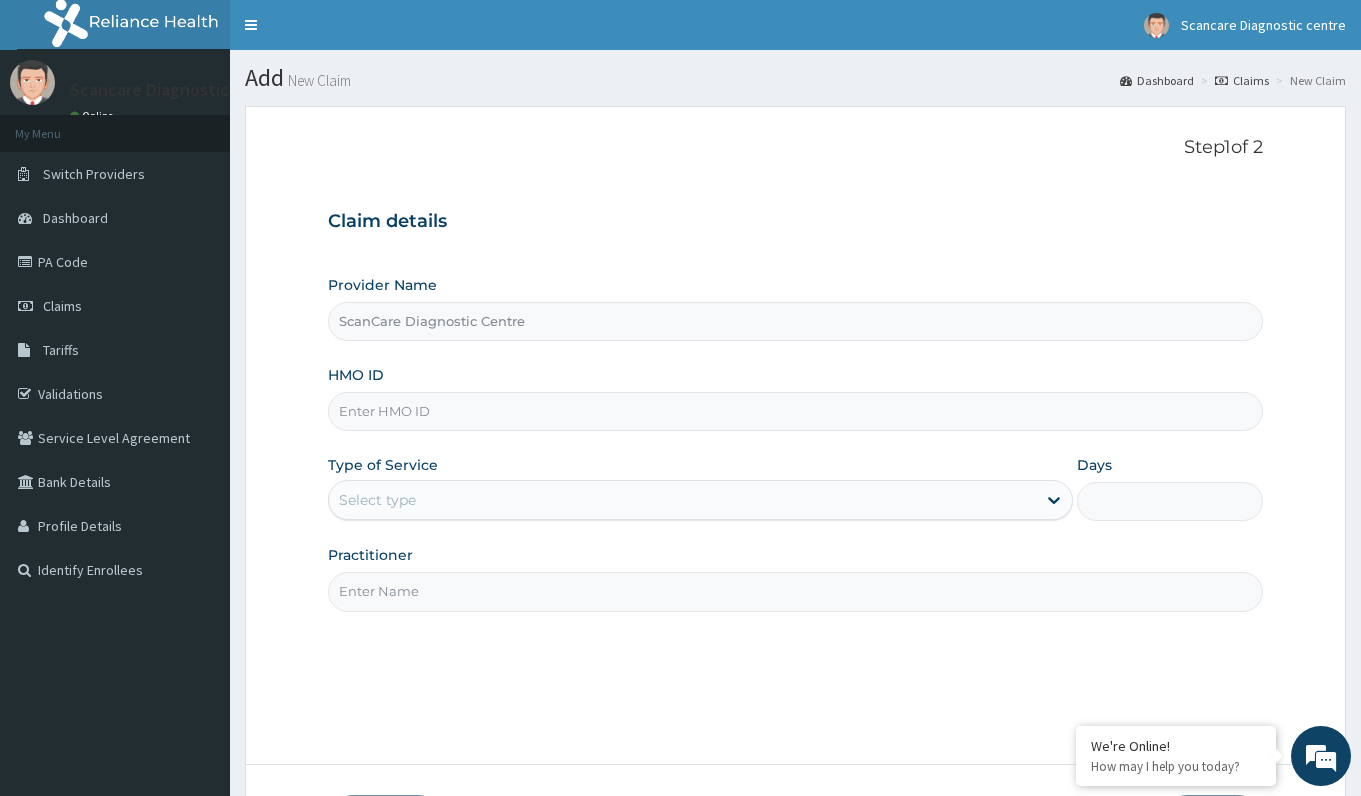 scroll, scrollTop: 0, scrollLeft: 0, axis: both 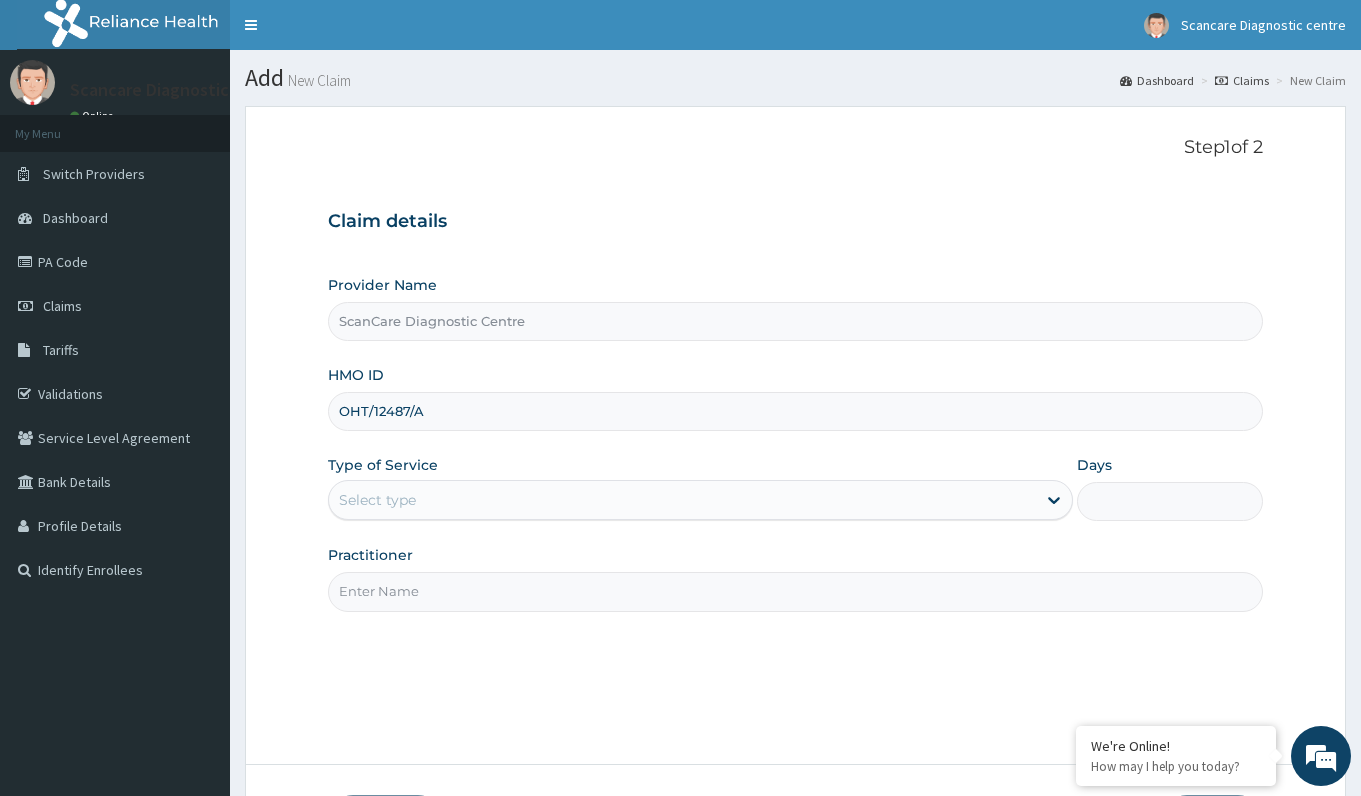 type on "OHT/12487/A" 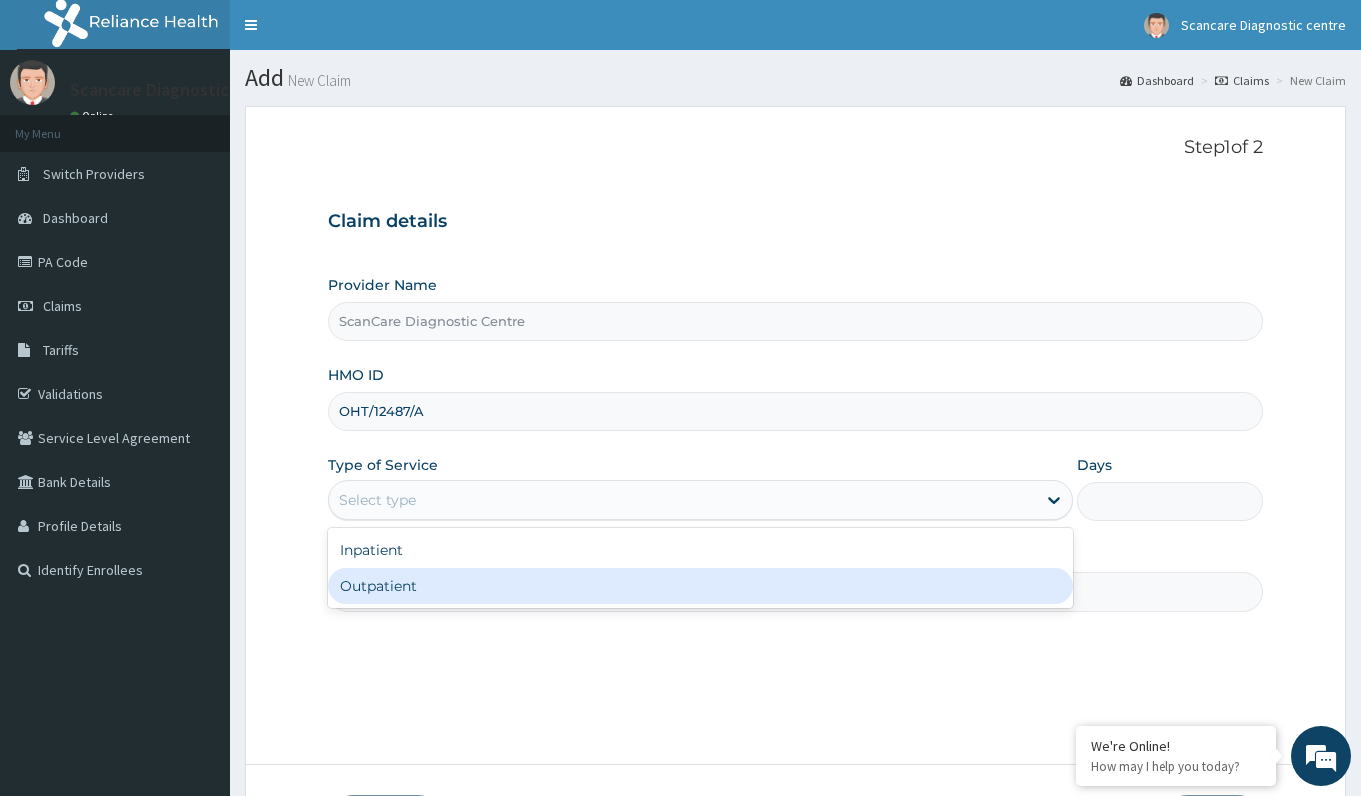 click on "Outpatient" at bounding box center [700, 586] 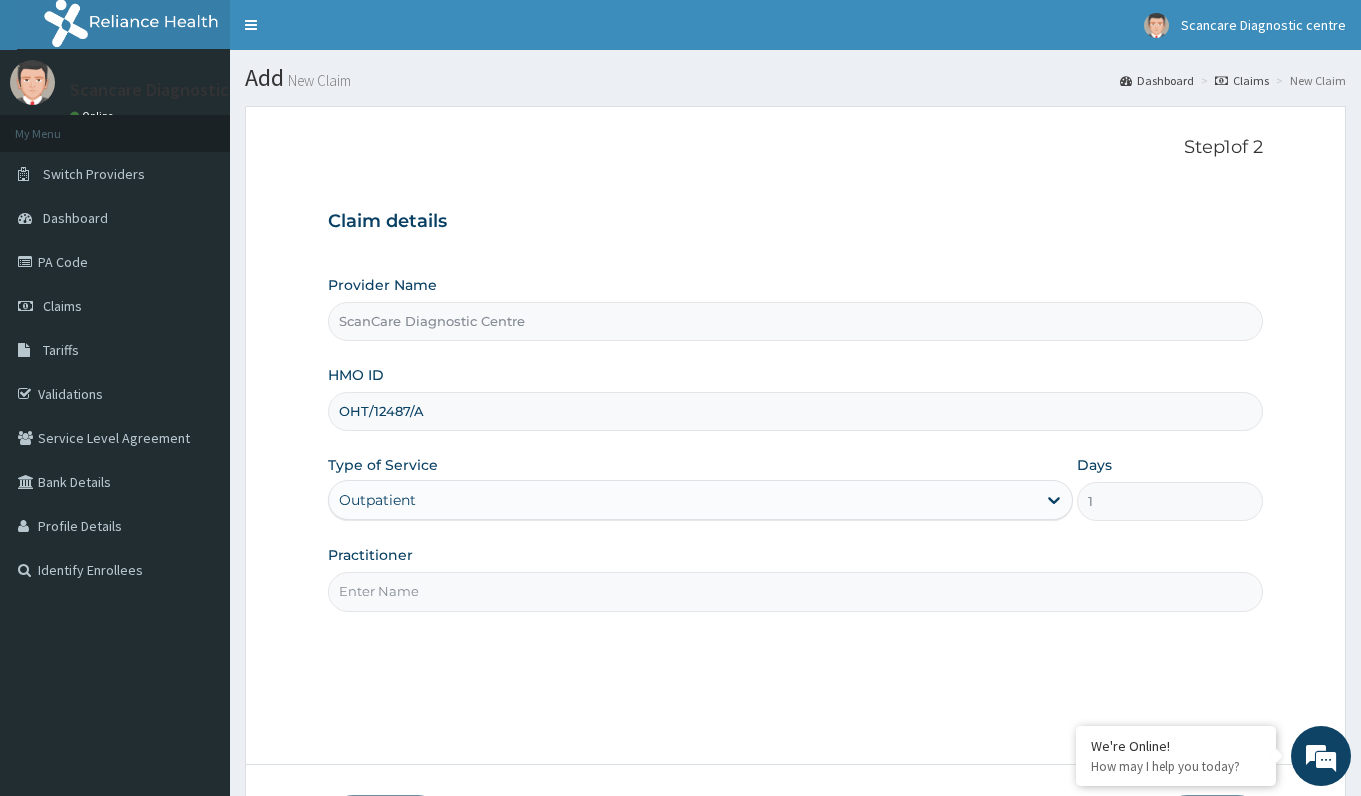 click on "Practitioner" at bounding box center (795, 591) 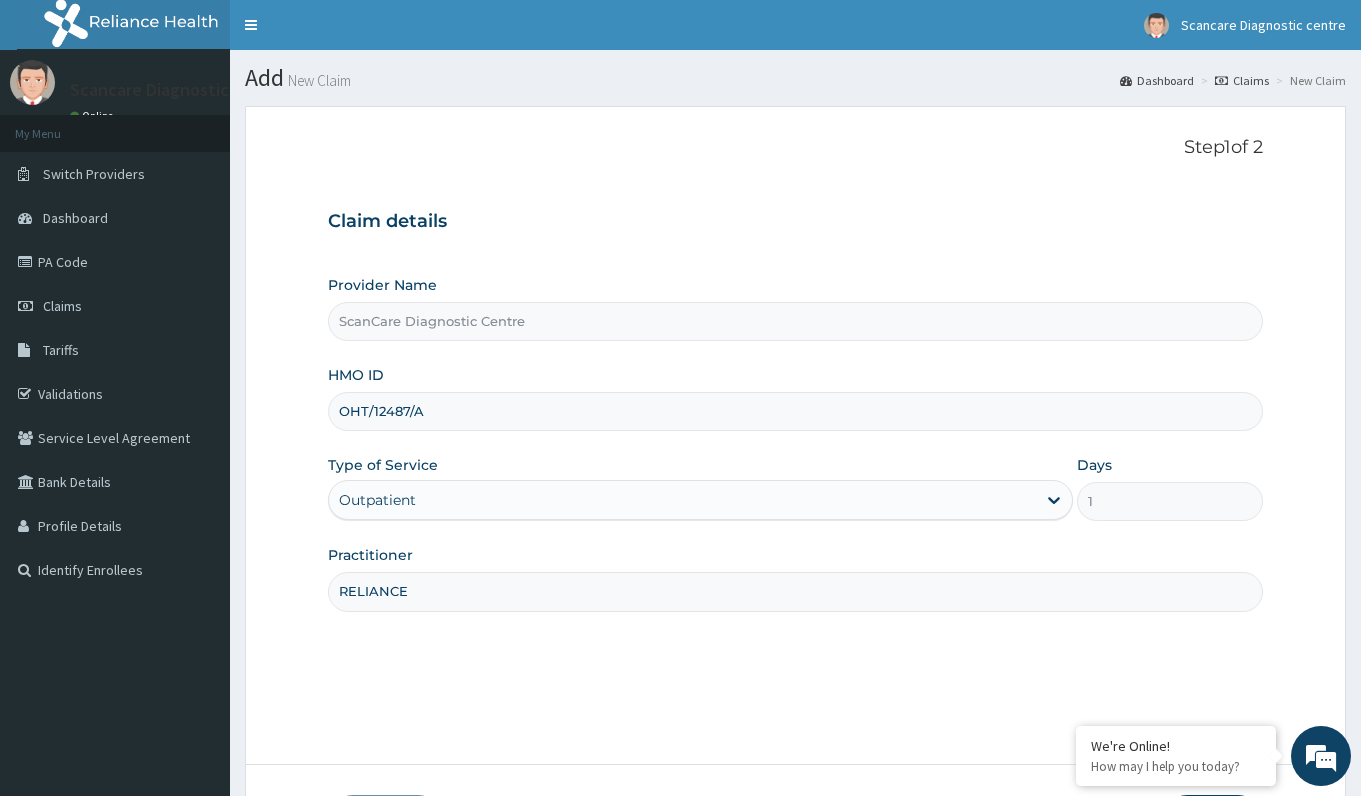 scroll, scrollTop: 148, scrollLeft: 0, axis: vertical 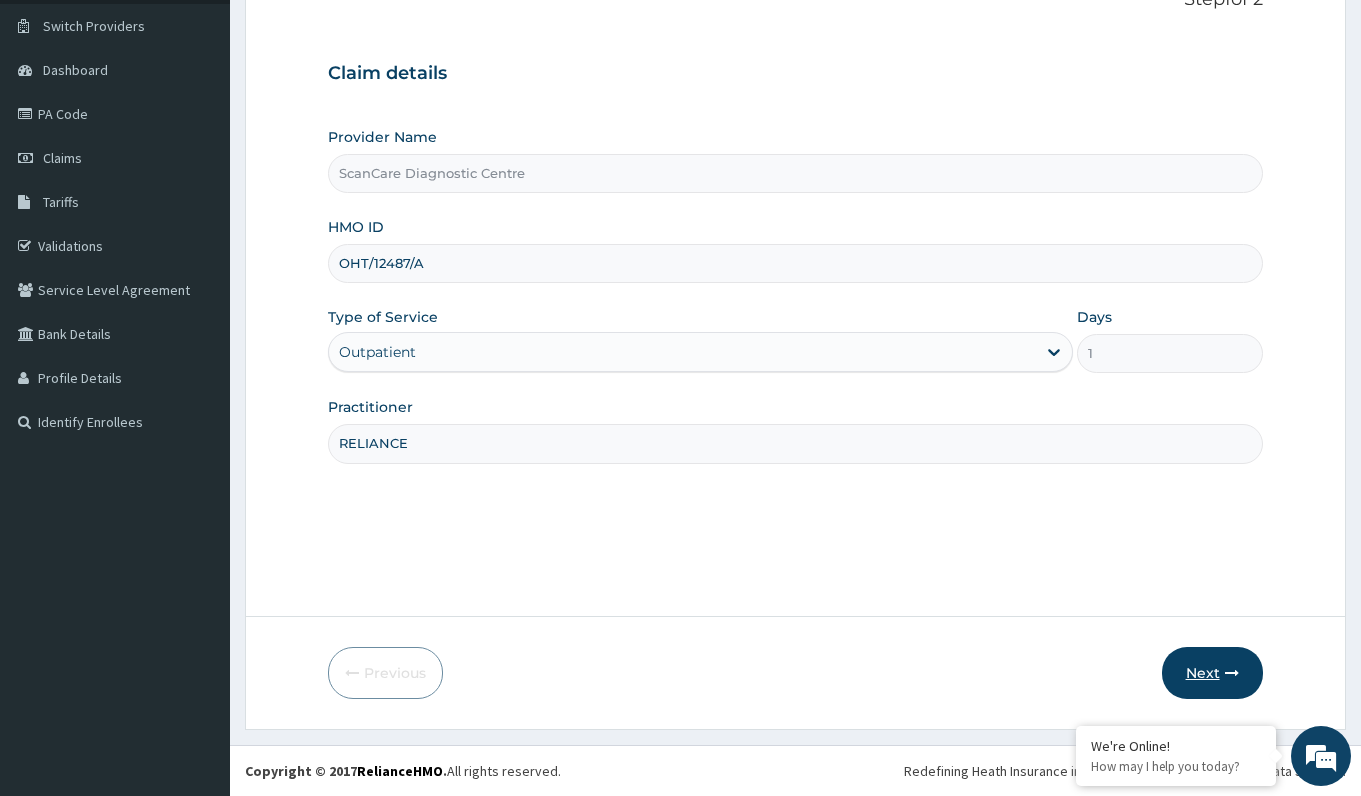 type on "RELIANCE" 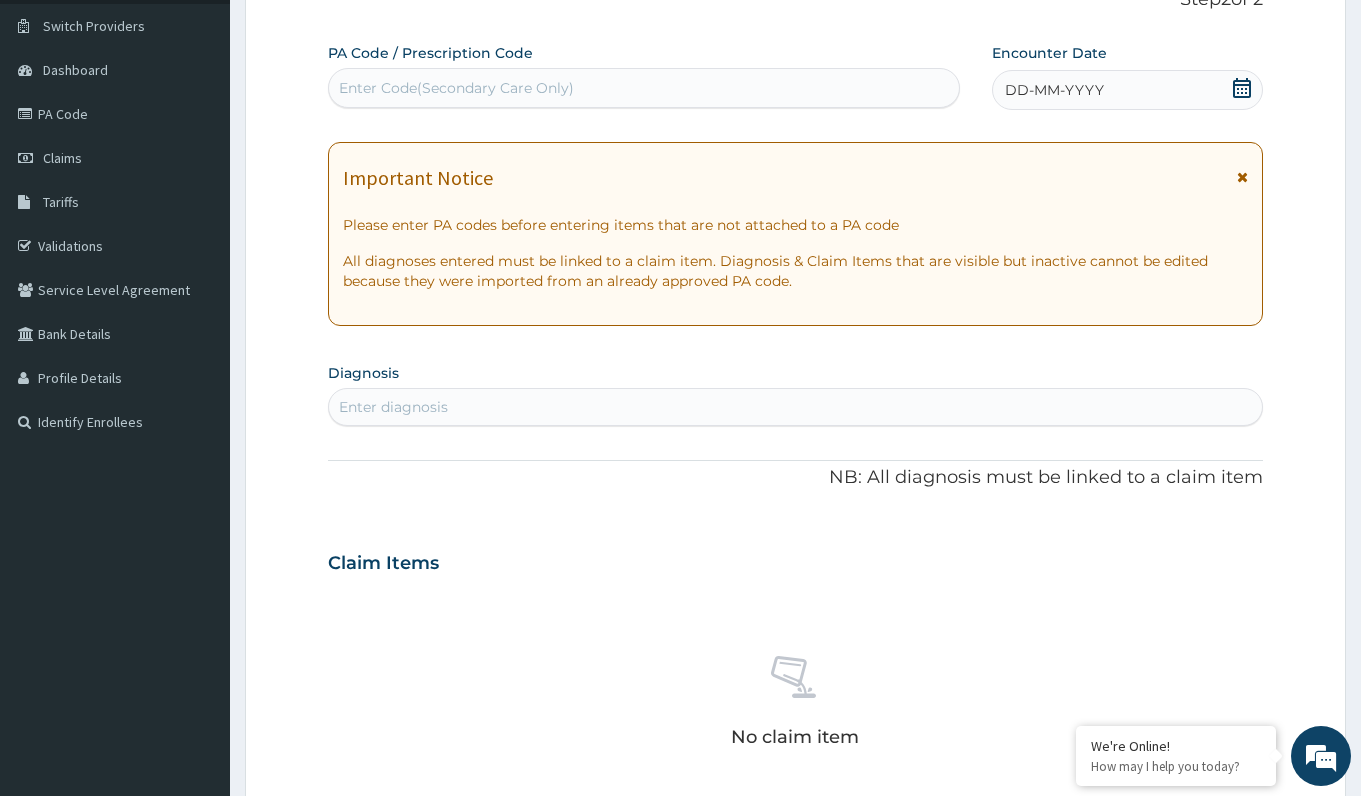 click on "Enter Code(Secondary Care Only)" at bounding box center (456, 88) 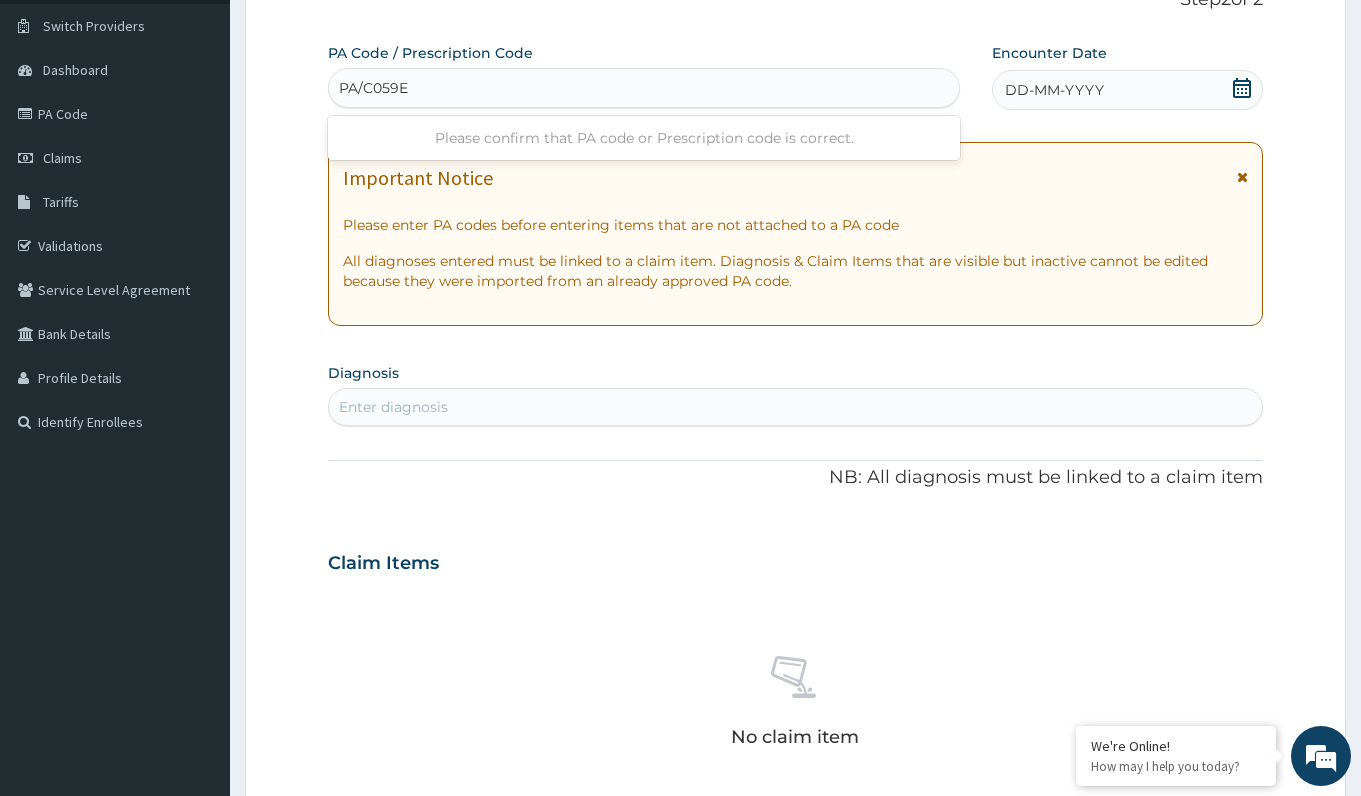 type on "PA/C059E0" 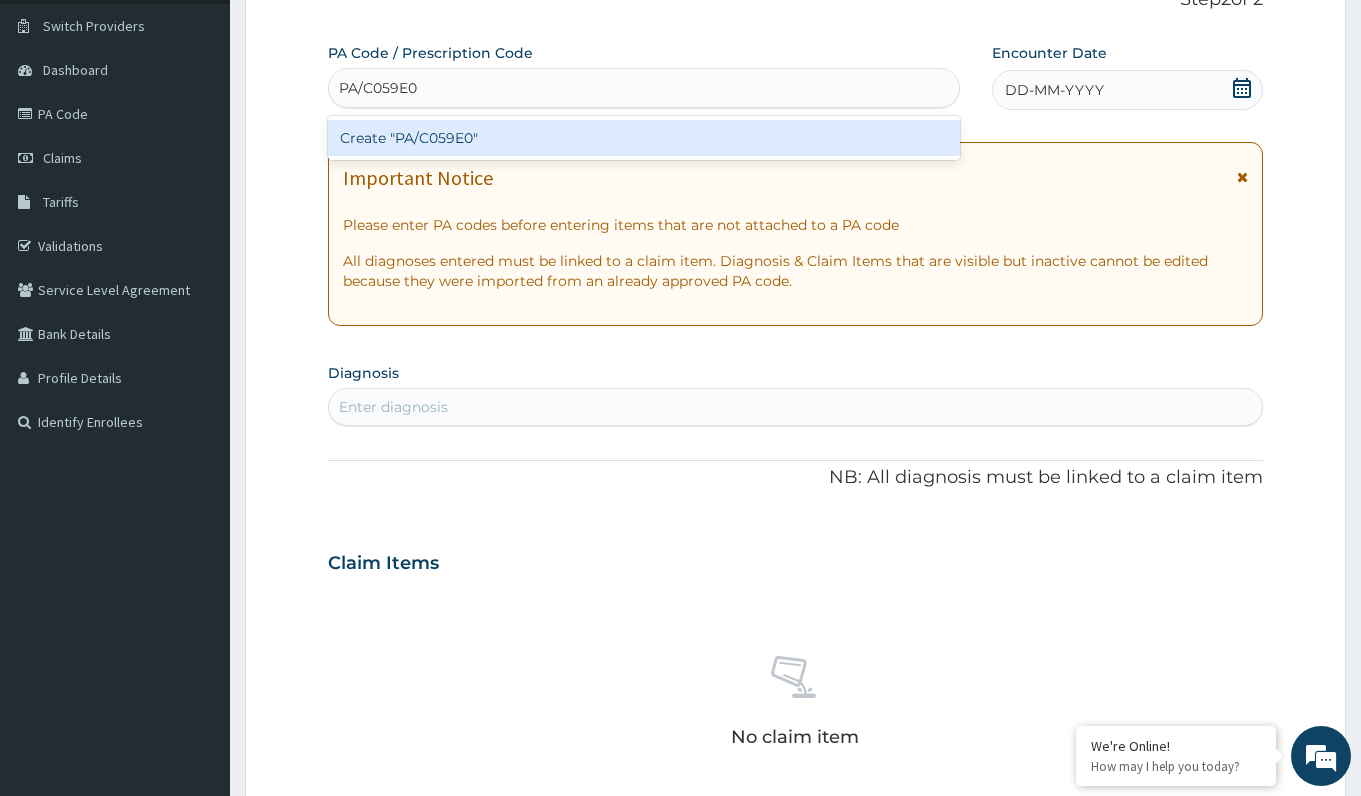 click on "Create "PA/C059E0"" at bounding box center [643, 138] 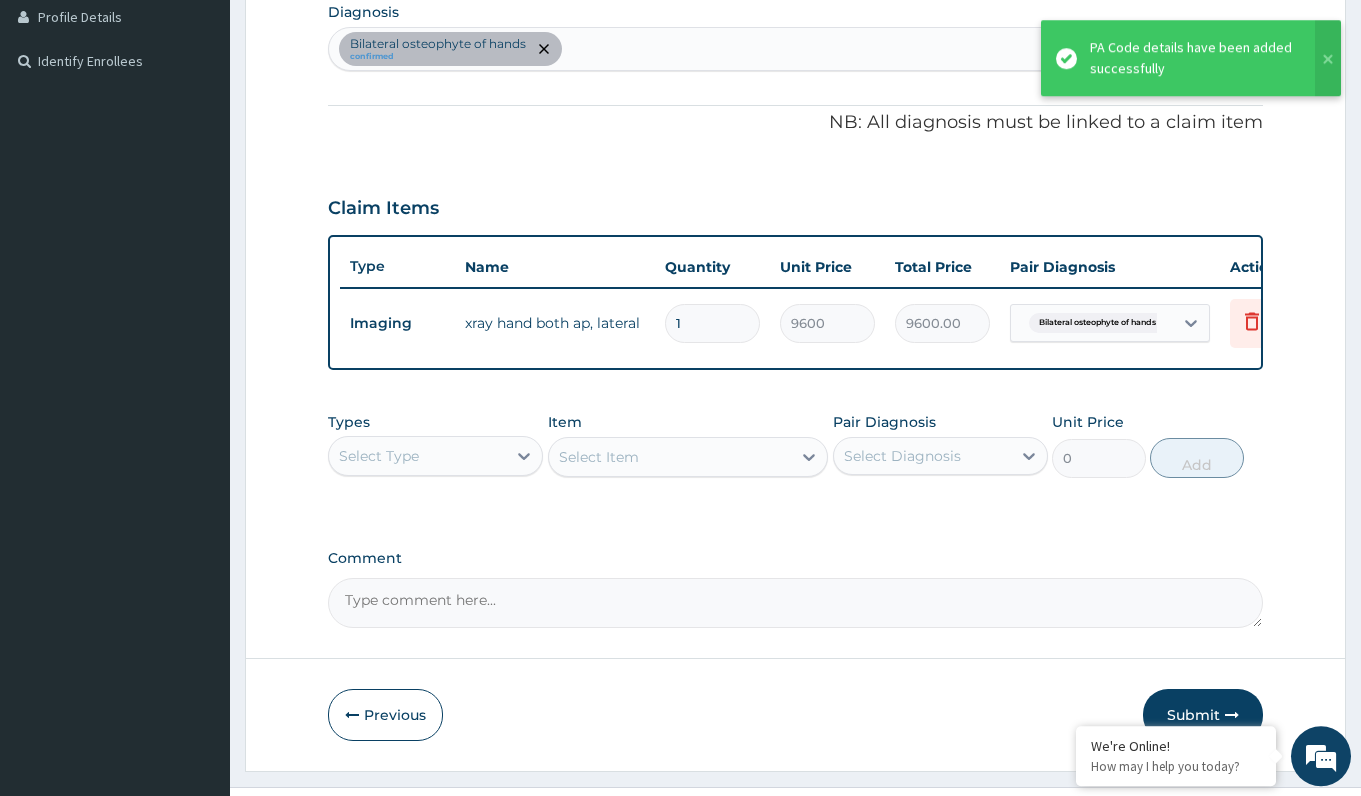 scroll, scrollTop: 556, scrollLeft: 0, axis: vertical 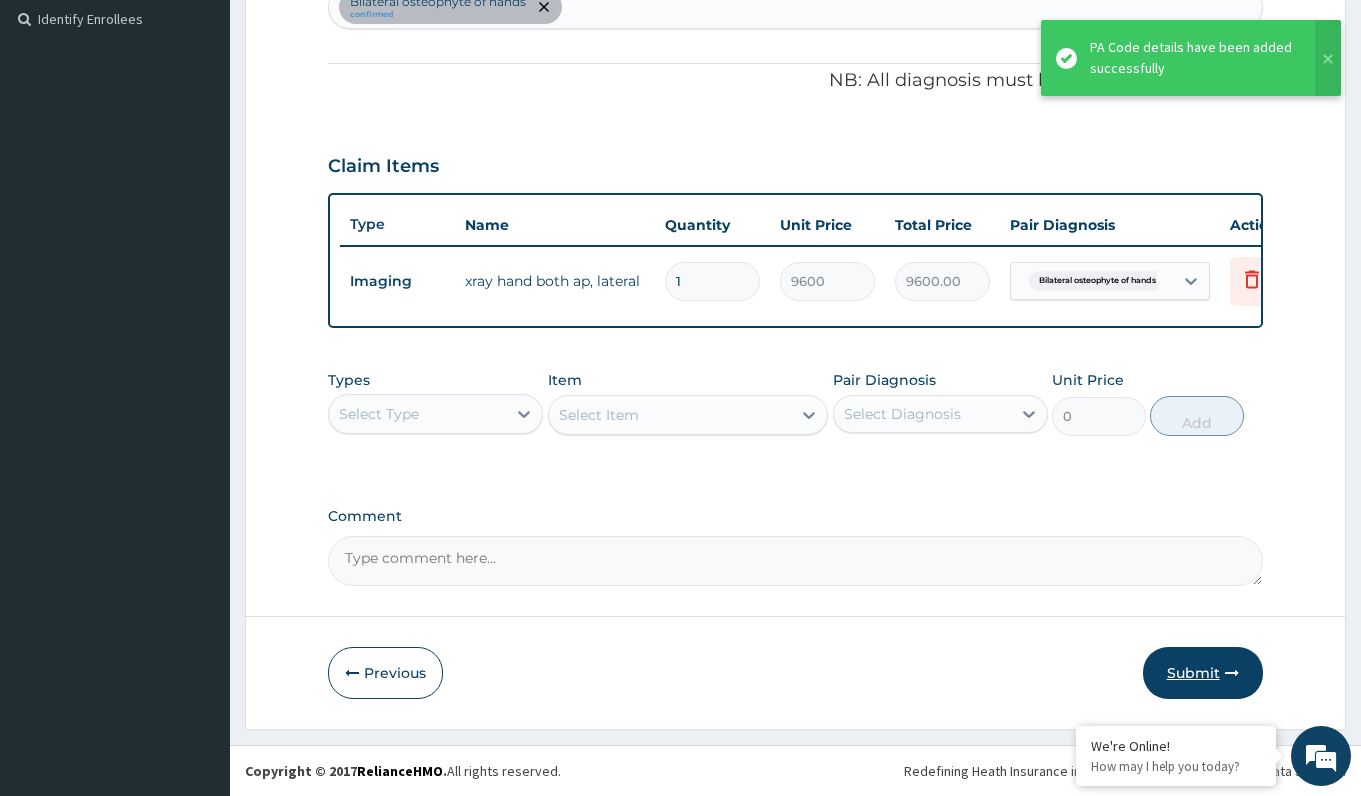 click on "Submit" at bounding box center [1203, 673] 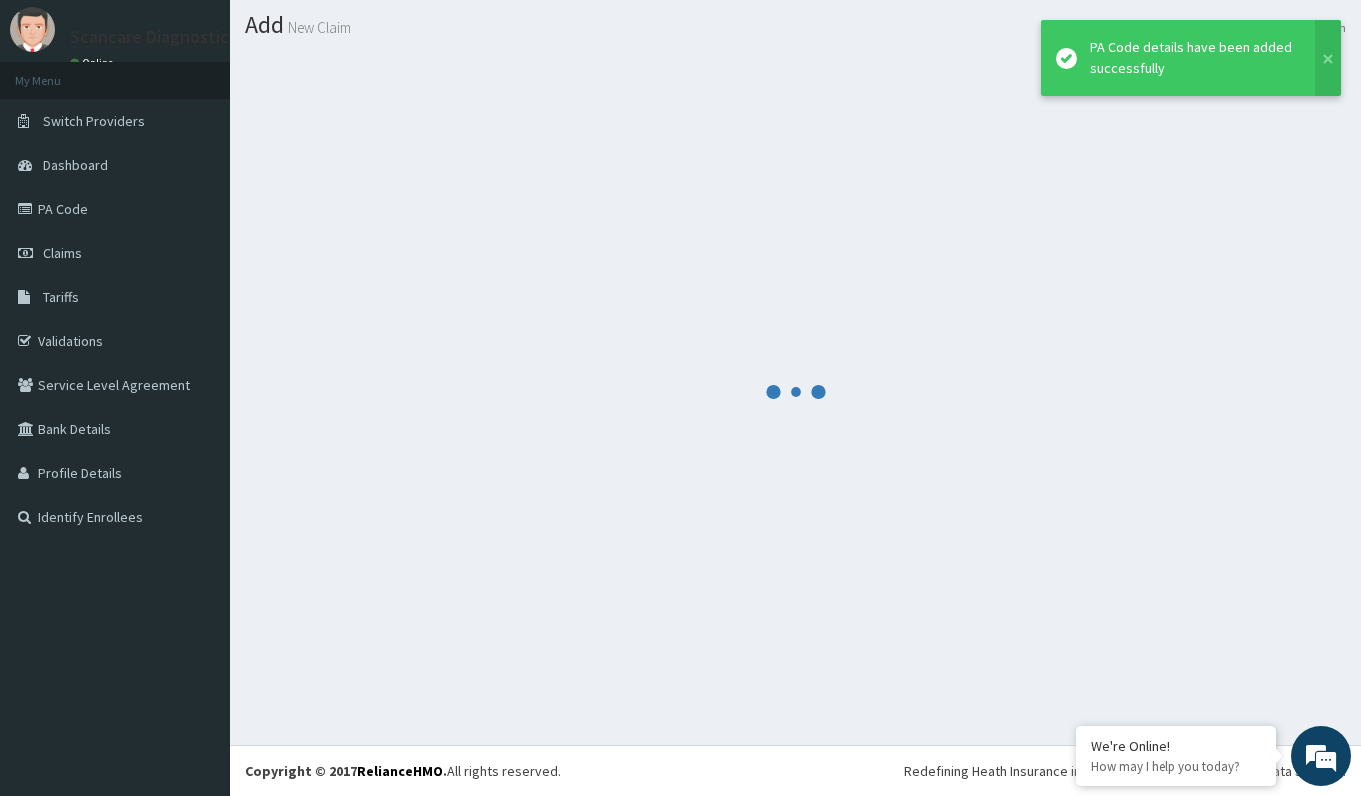 scroll, scrollTop: 53, scrollLeft: 0, axis: vertical 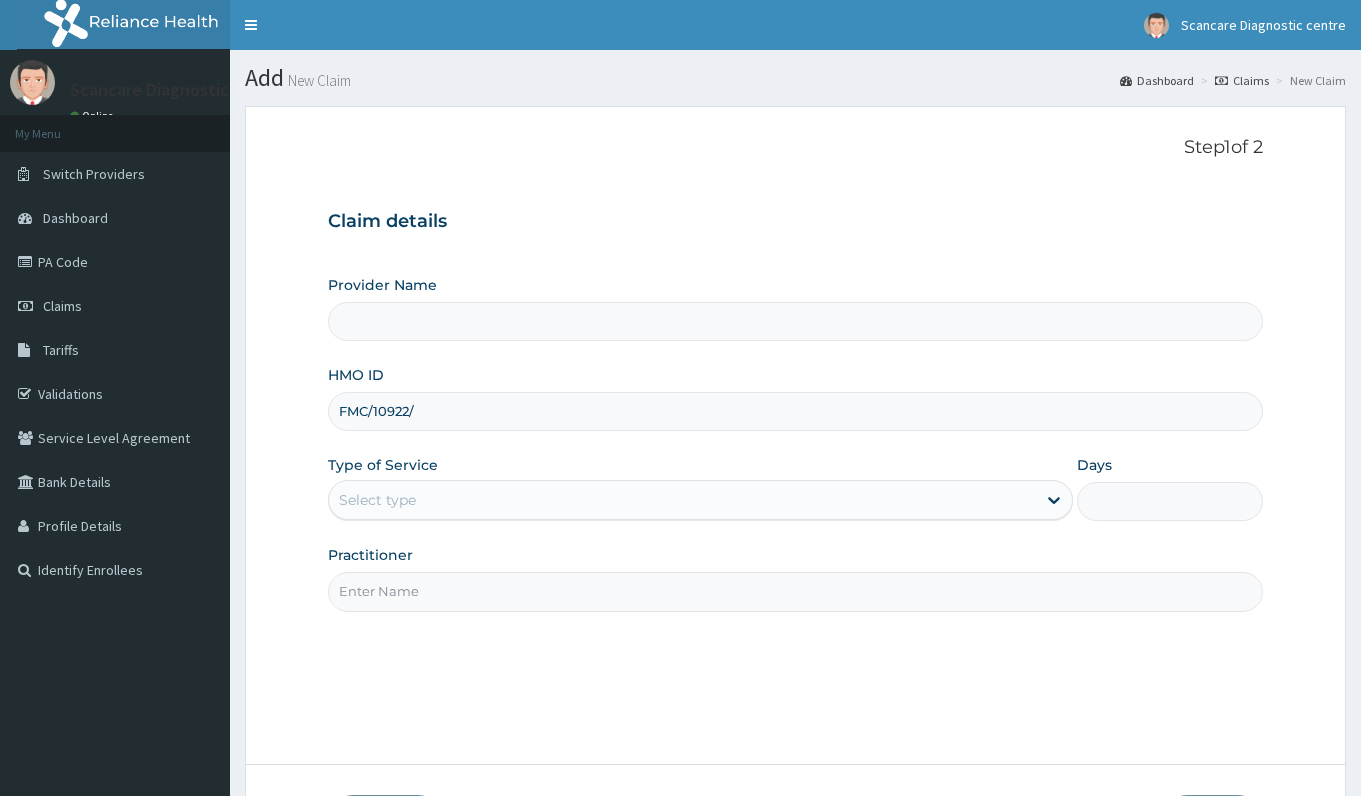 type on "FMC/10922/C" 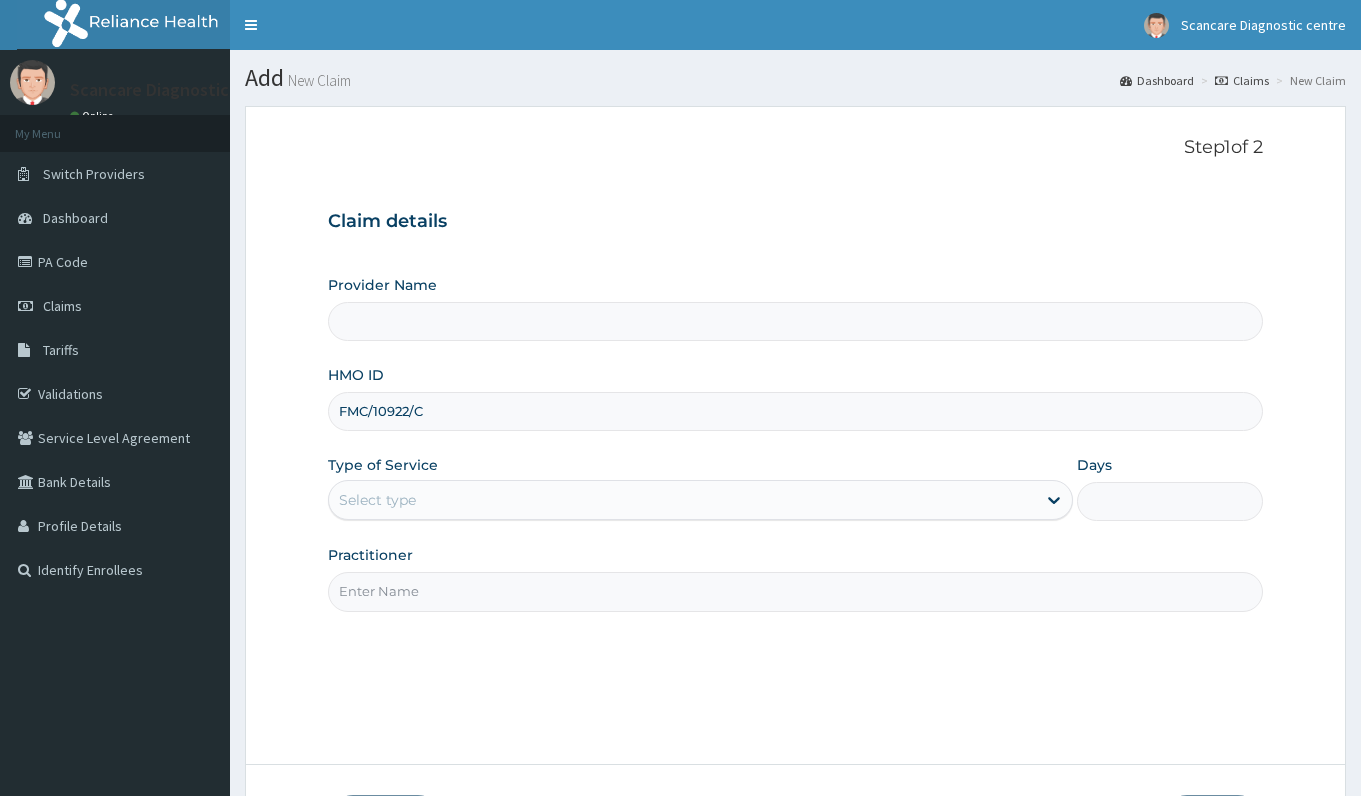 type on "ScanCare Diagnostic Centre" 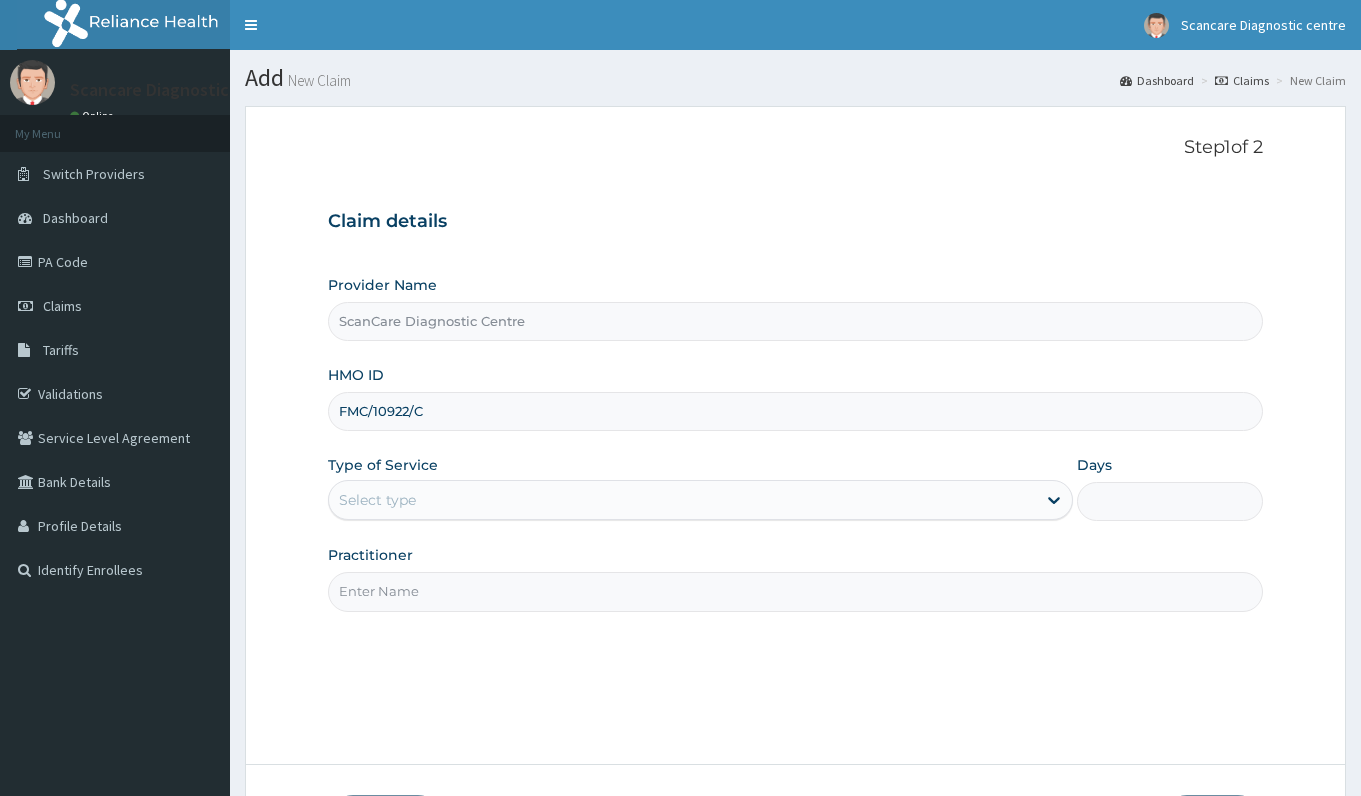 type on "FMC/10922/C" 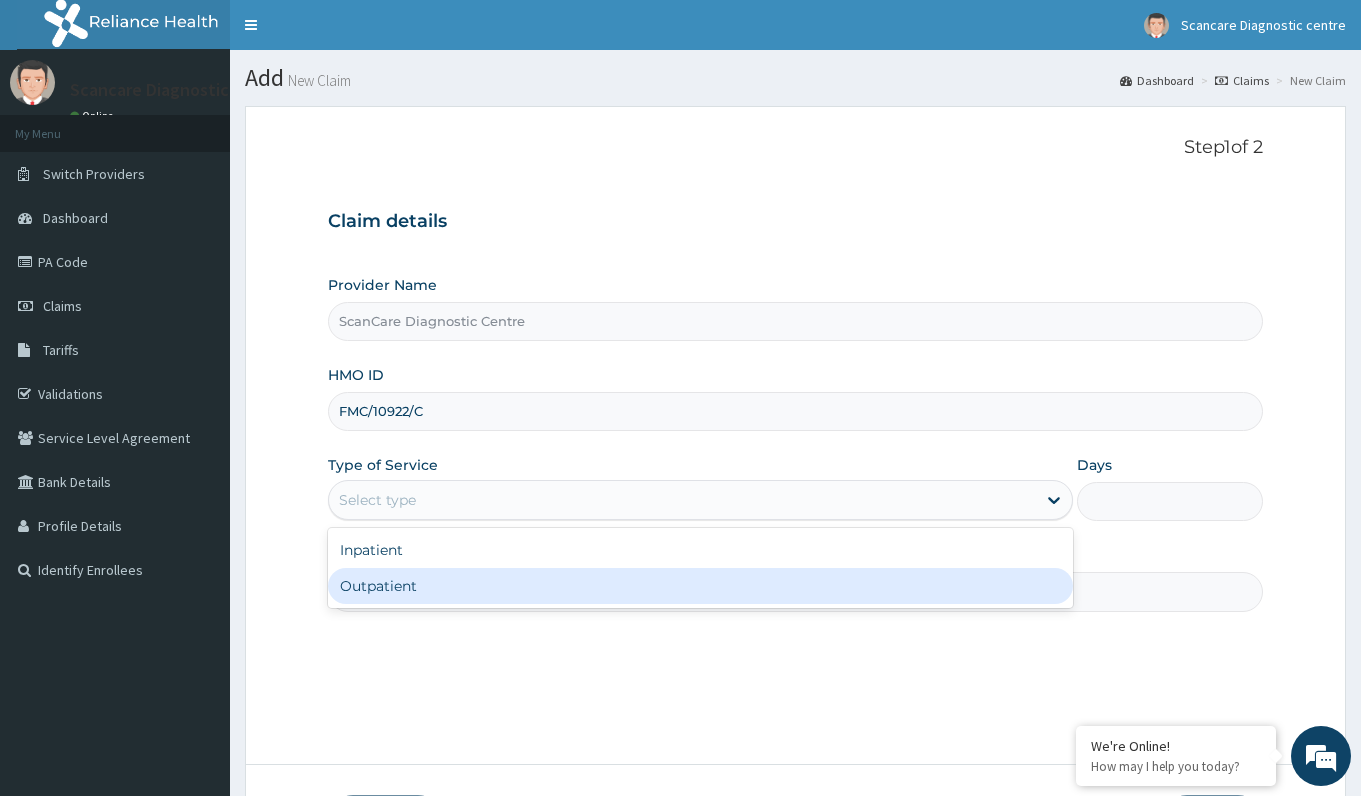 click on "Outpatient" at bounding box center [700, 586] 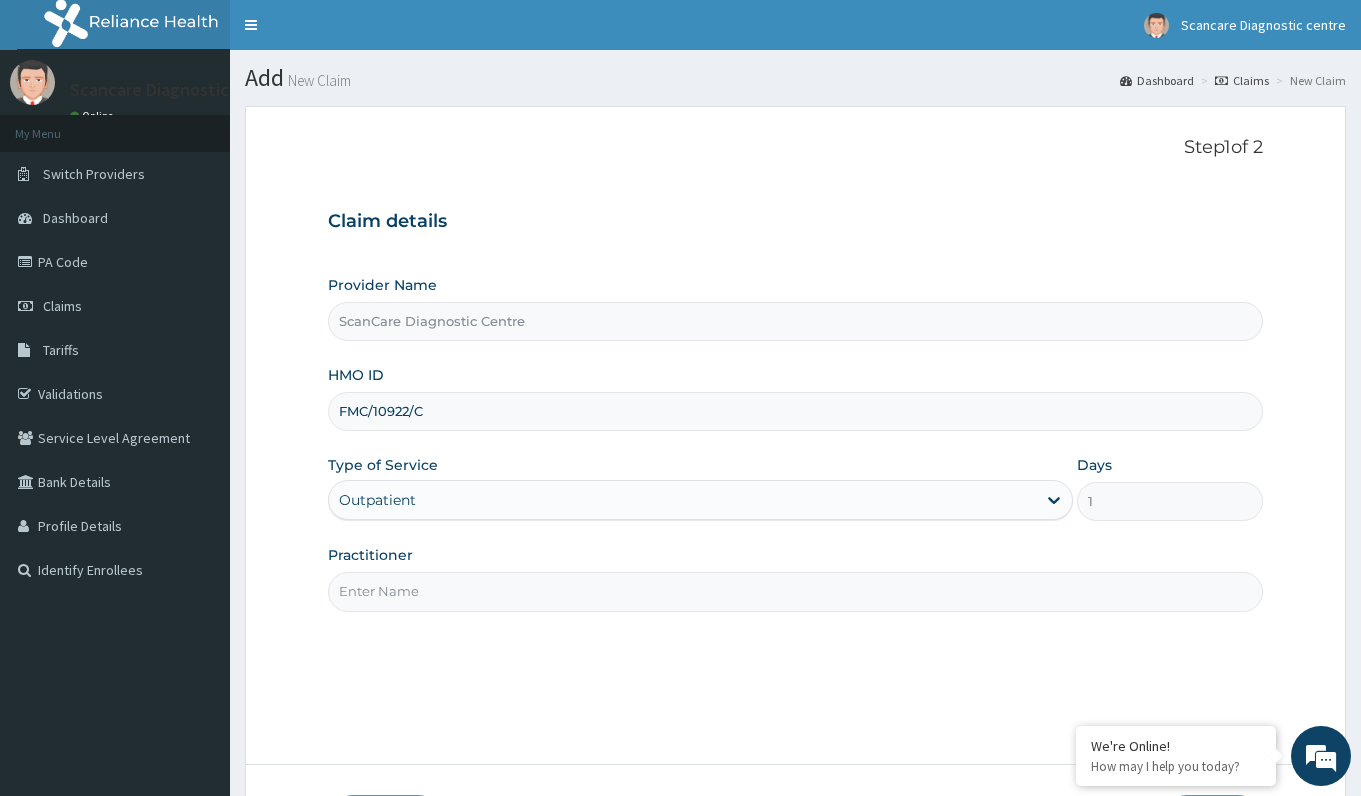 click on "Practitioner" at bounding box center [795, 591] 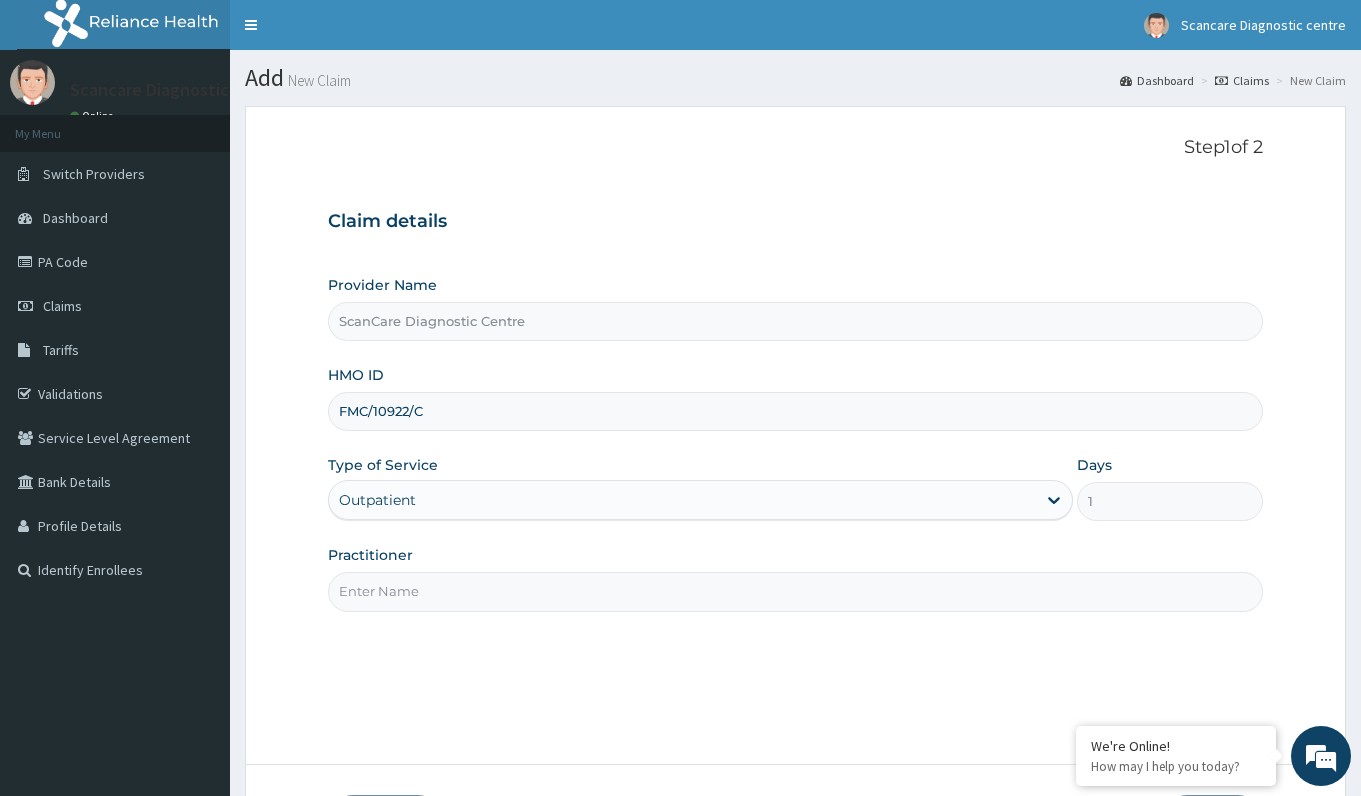 scroll, scrollTop: 0, scrollLeft: 0, axis: both 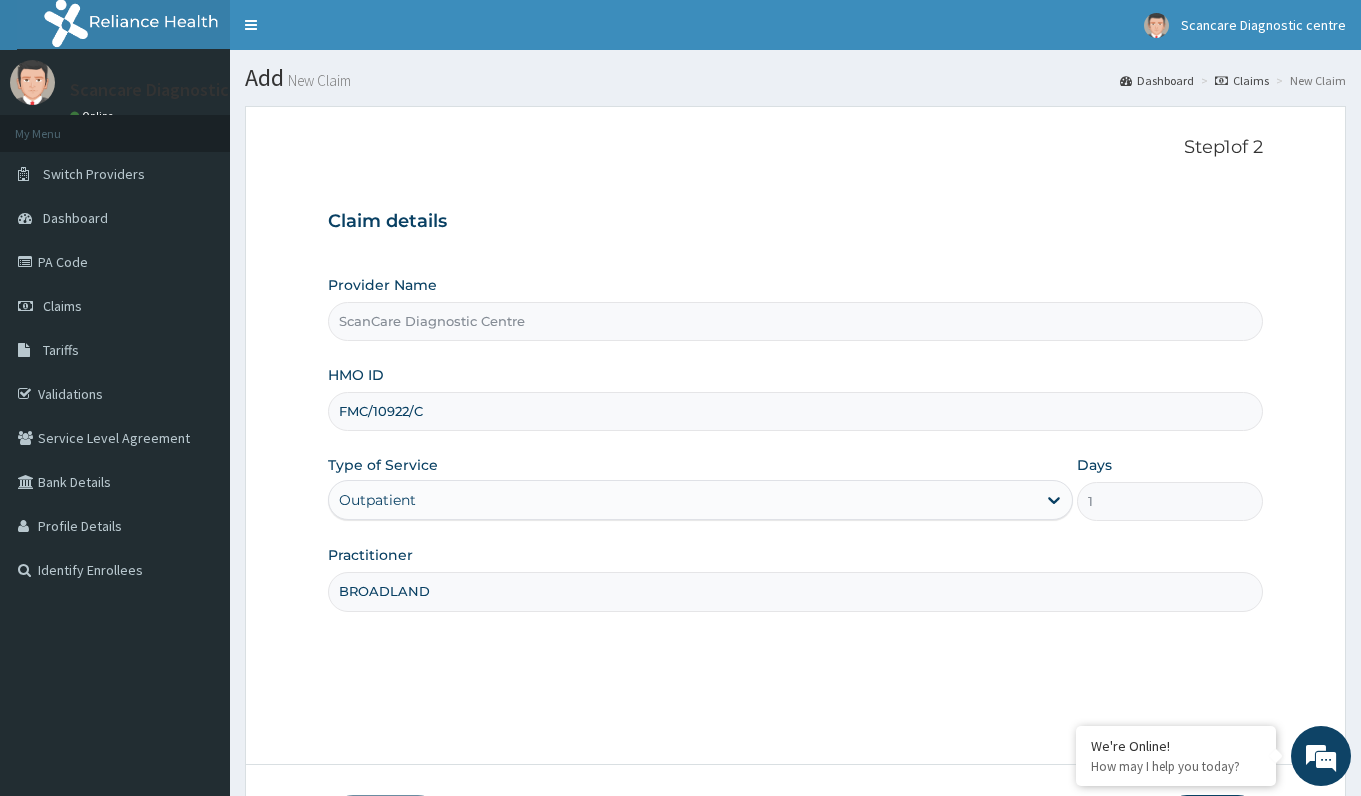 type on "BROADLAND" 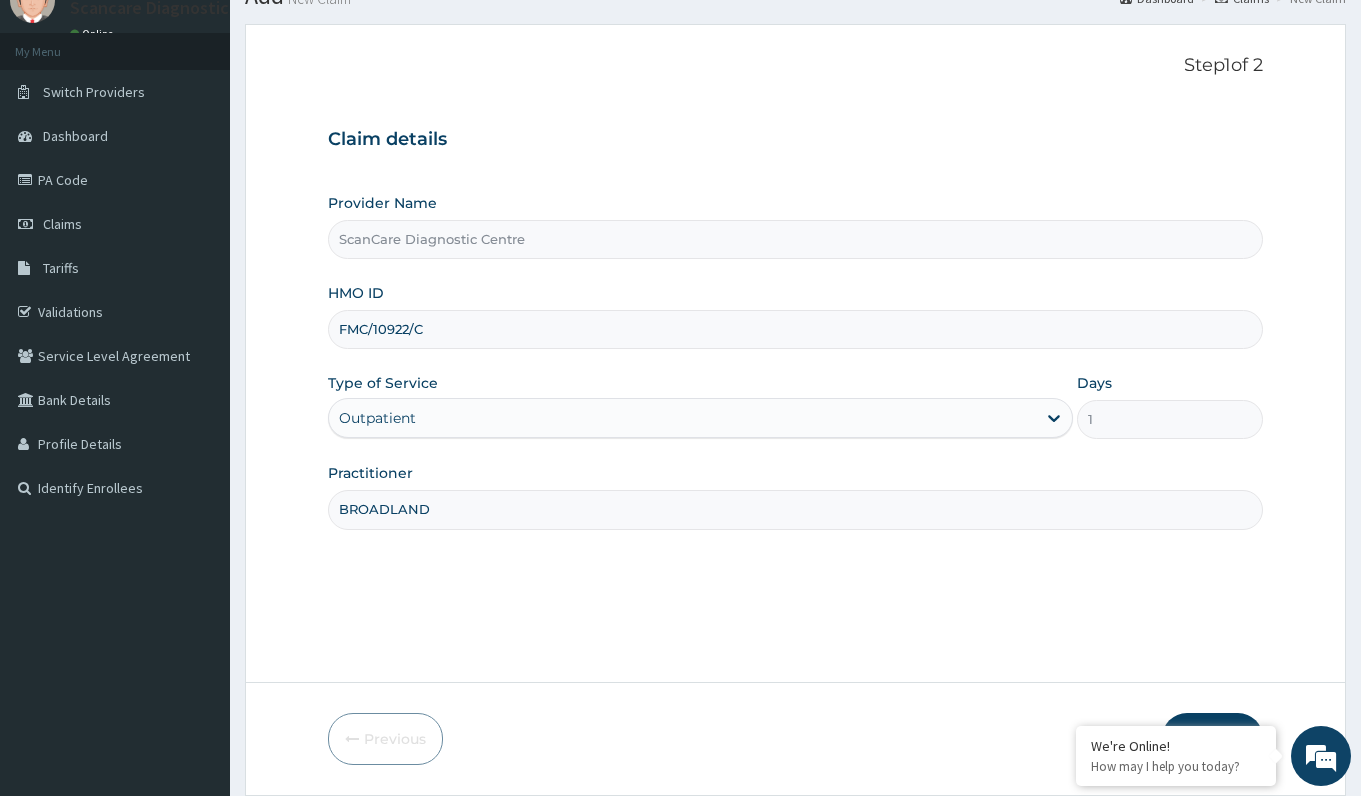 scroll, scrollTop: 148, scrollLeft: 0, axis: vertical 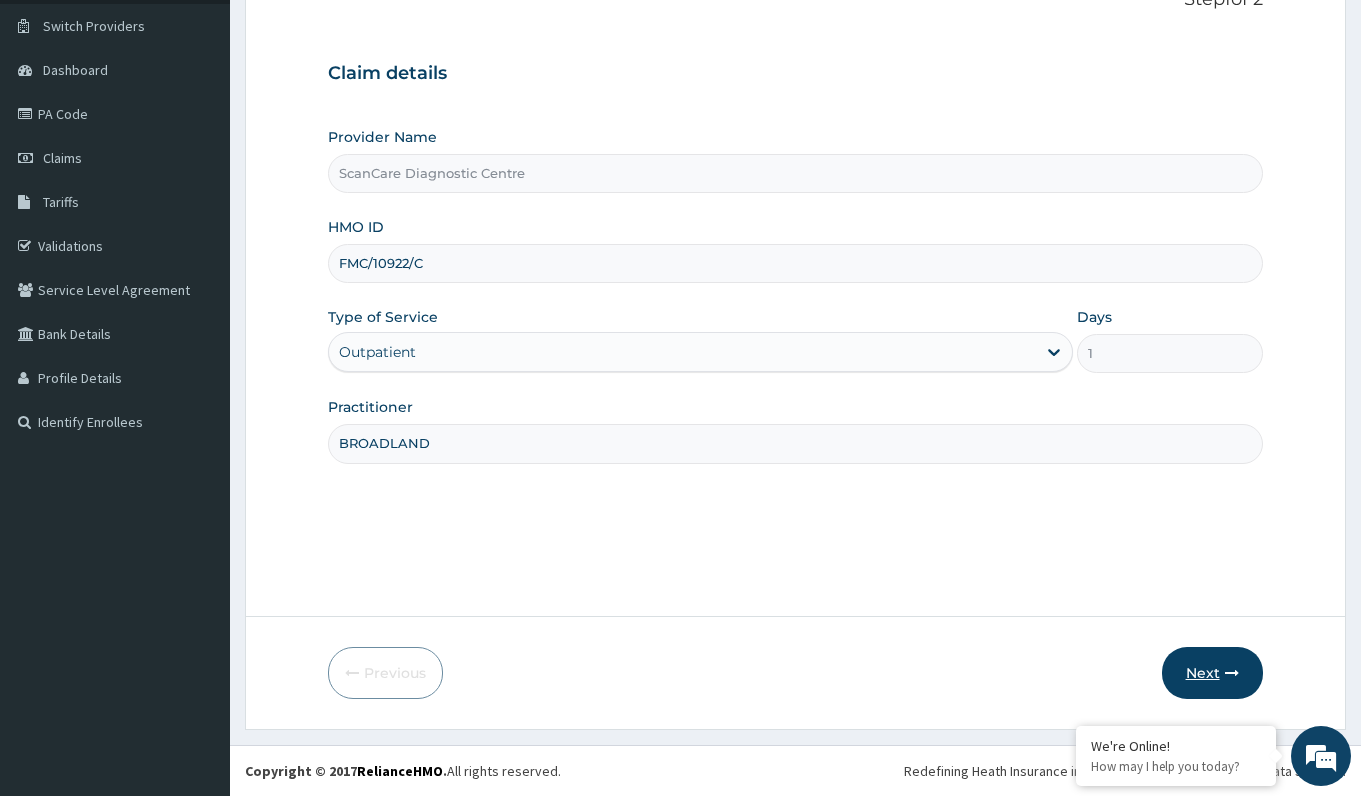click on "Next" at bounding box center (1212, 673) 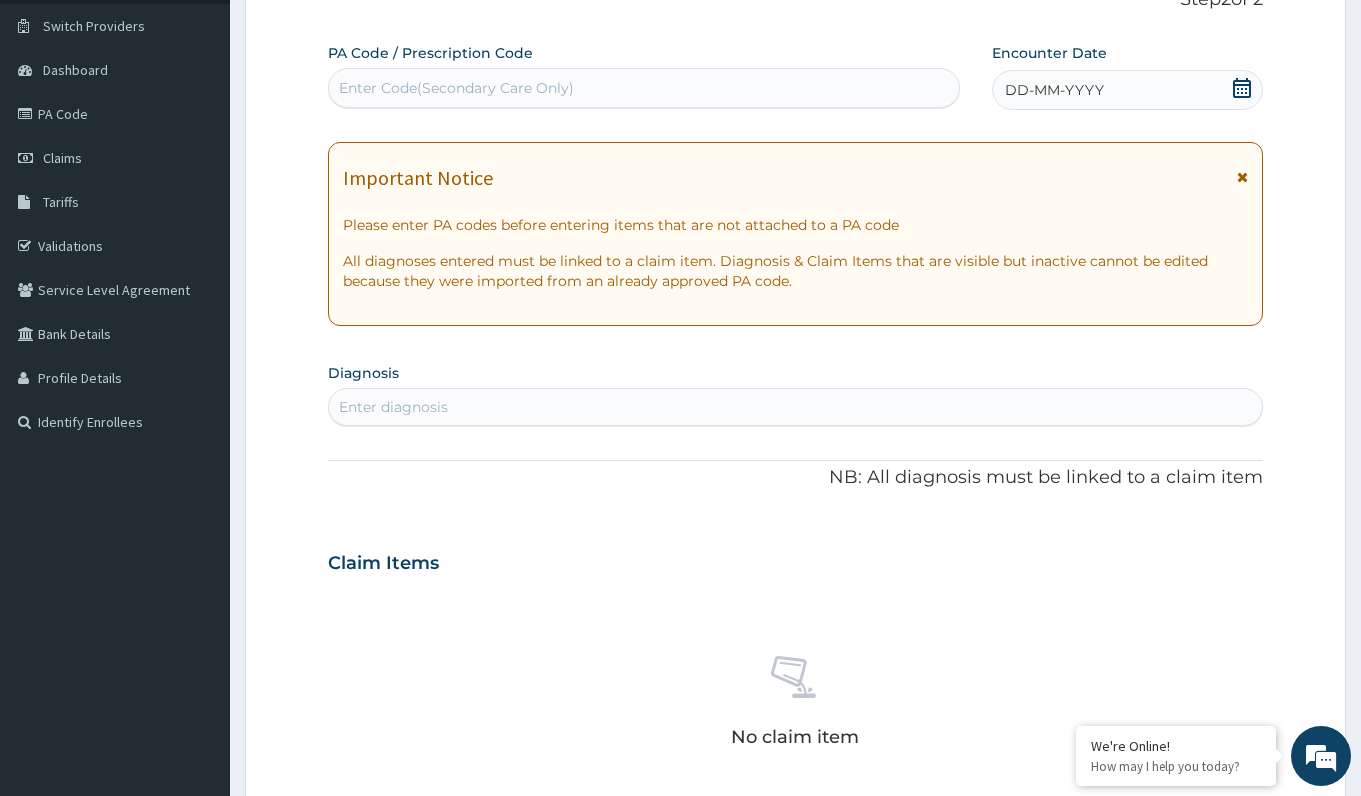 click on "Enter Code(Secondary Care Only)" at bounding box center (456, 88) 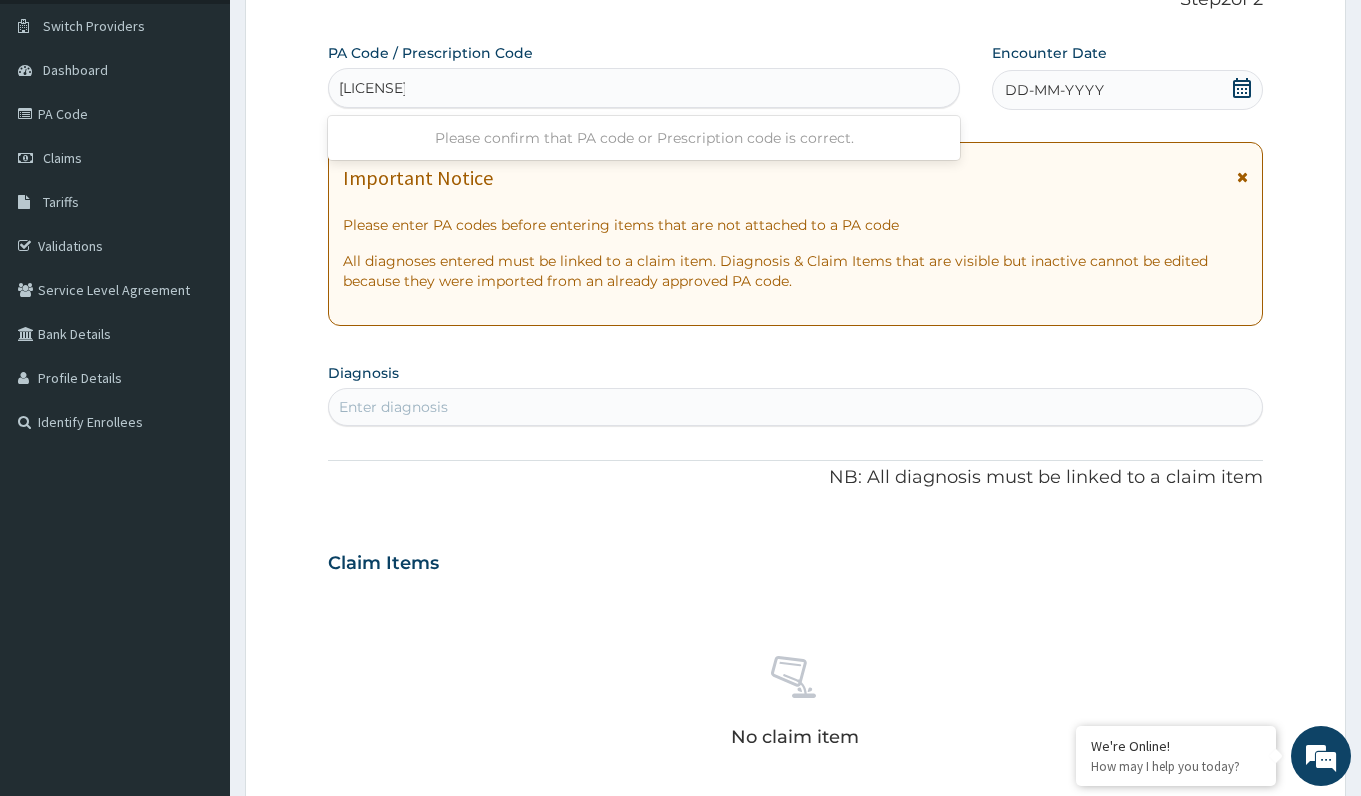 type on "PA/548194" 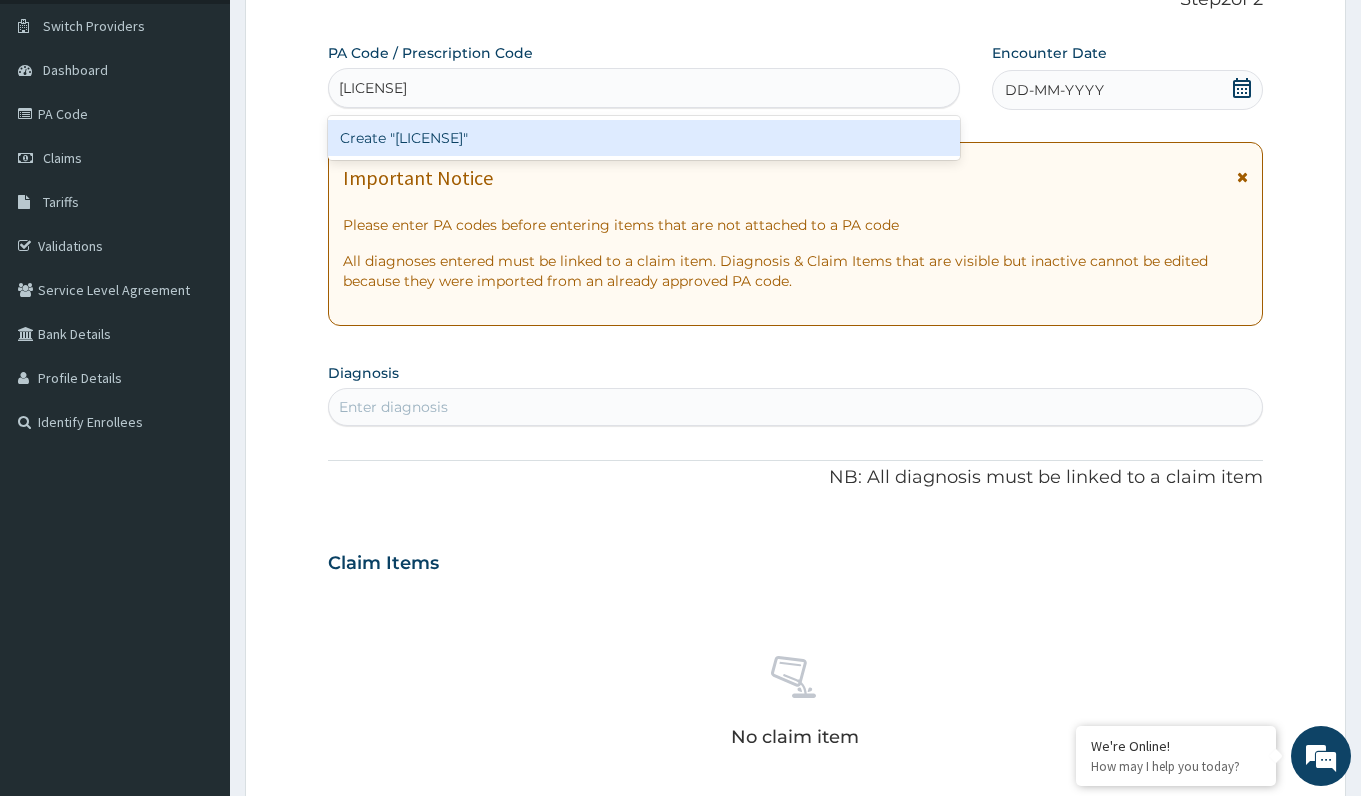 click on "Create "PA/548194"" at bounding box center (643, 138) 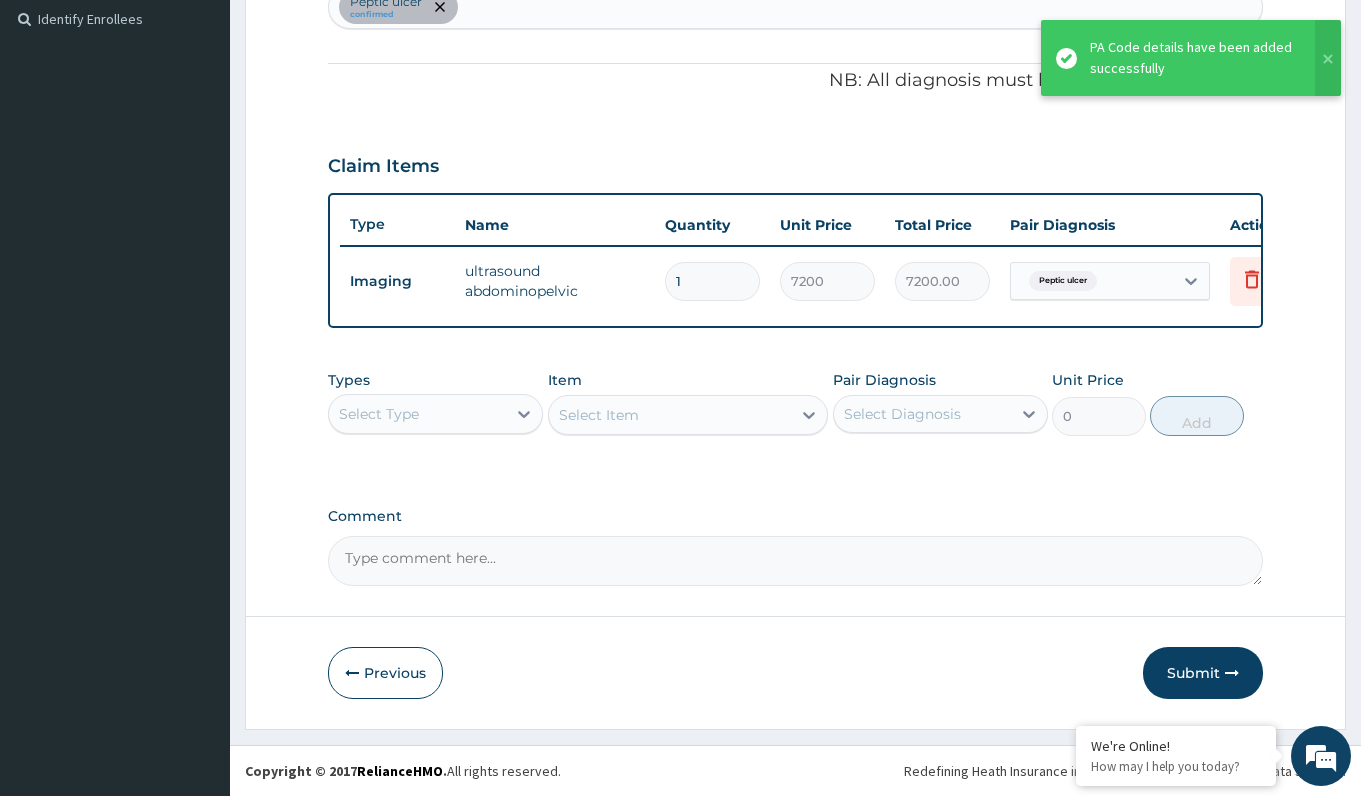 scroll, scrollTop: 568, scrollLeft: 0, axis: vertical 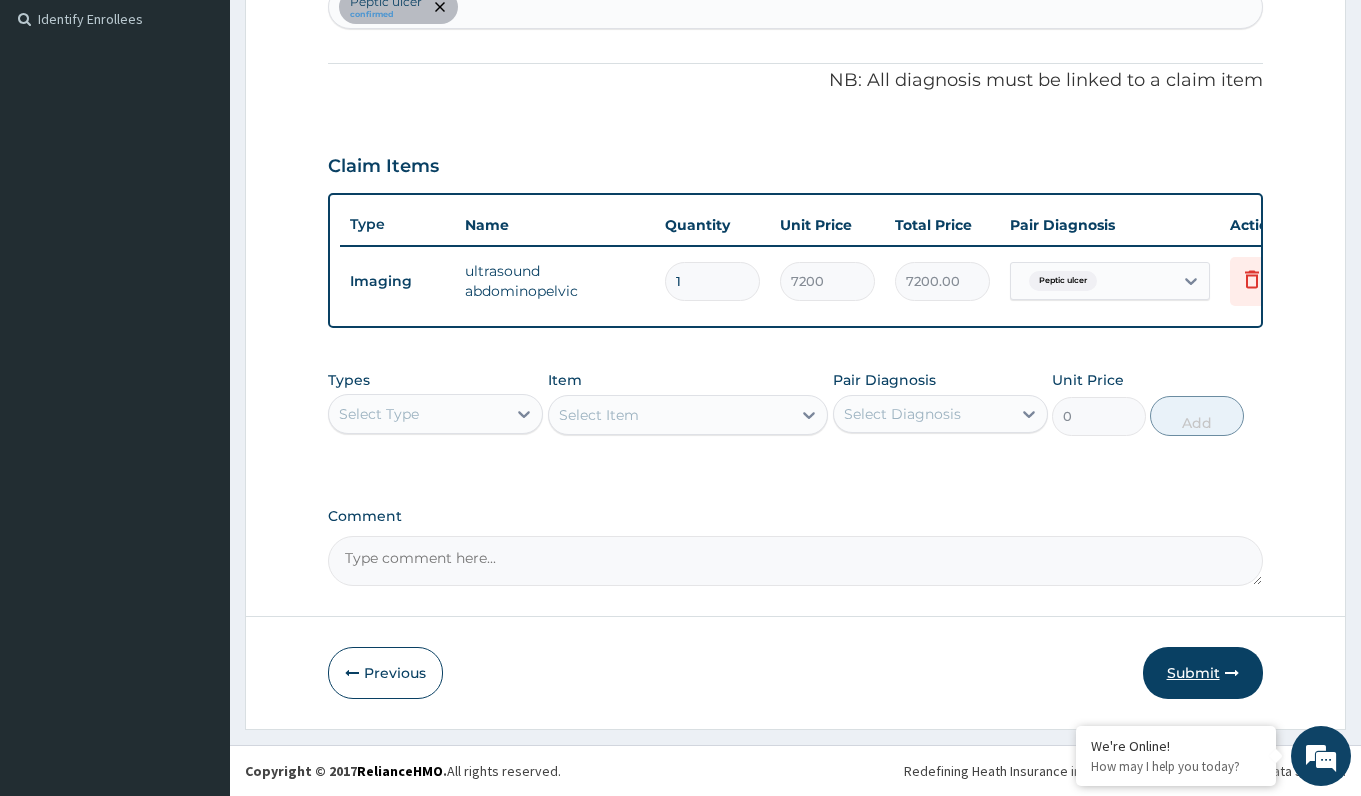 click on "Submit" at bounding box center [1203, 673] 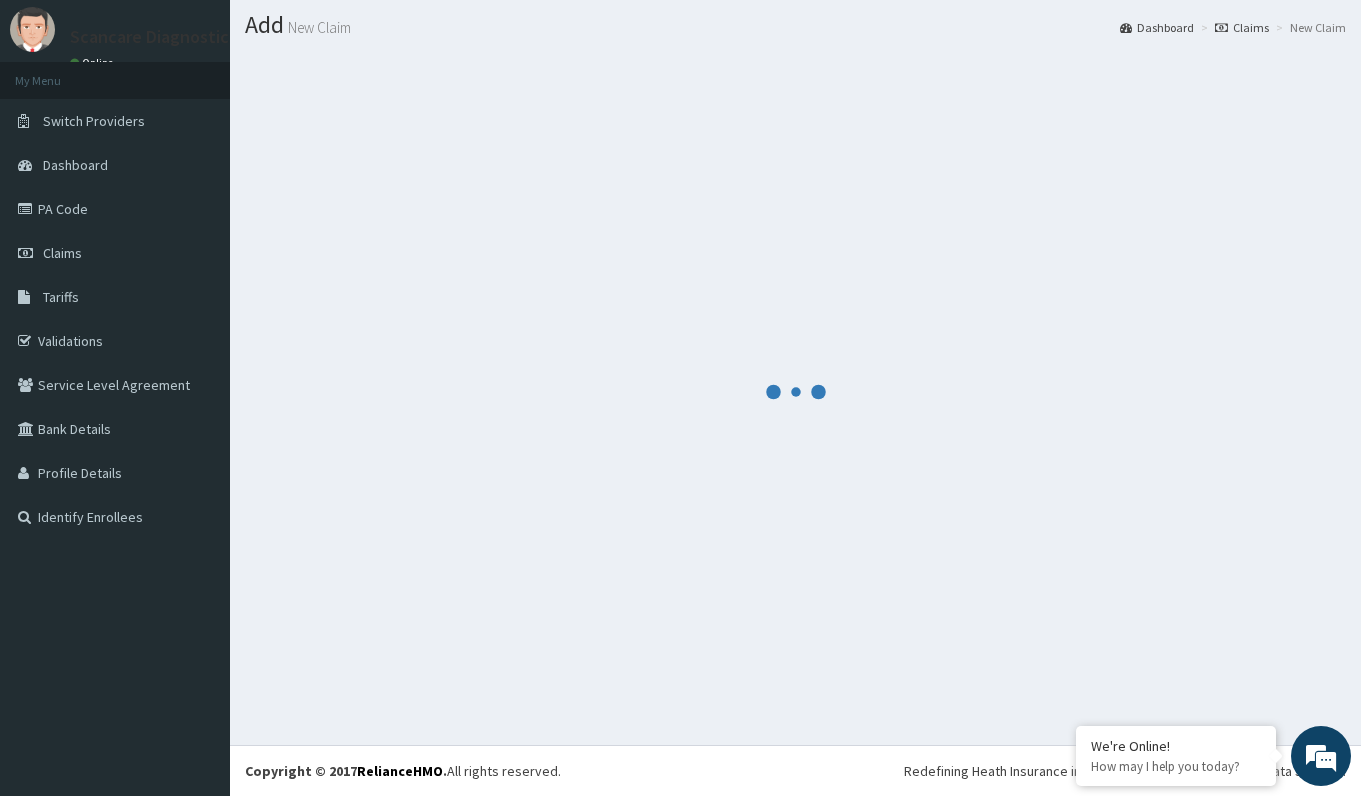 scroll, scrollTop: 53, scrollLeft: 0, axis: vertical 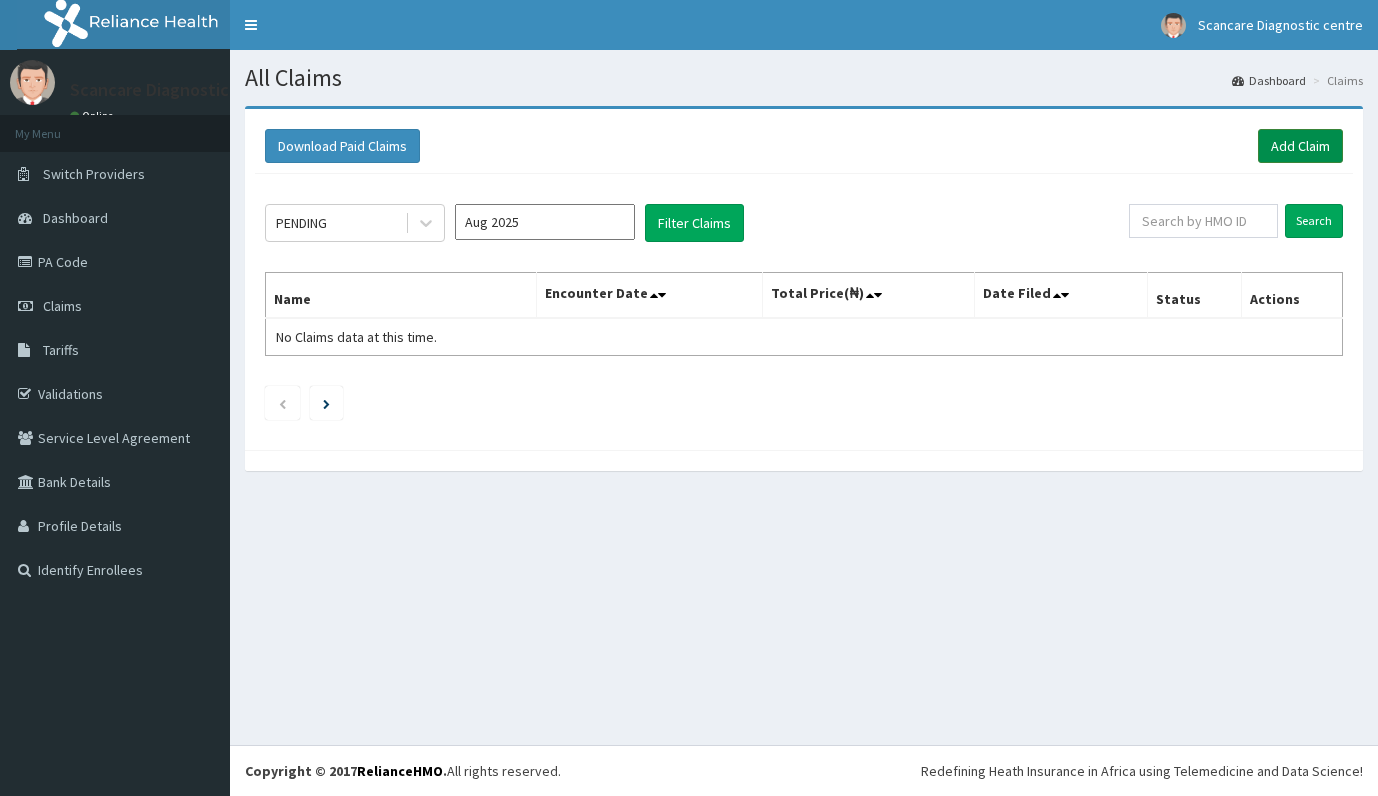 click on "Add Claim" at bounding box center (1300, 146) 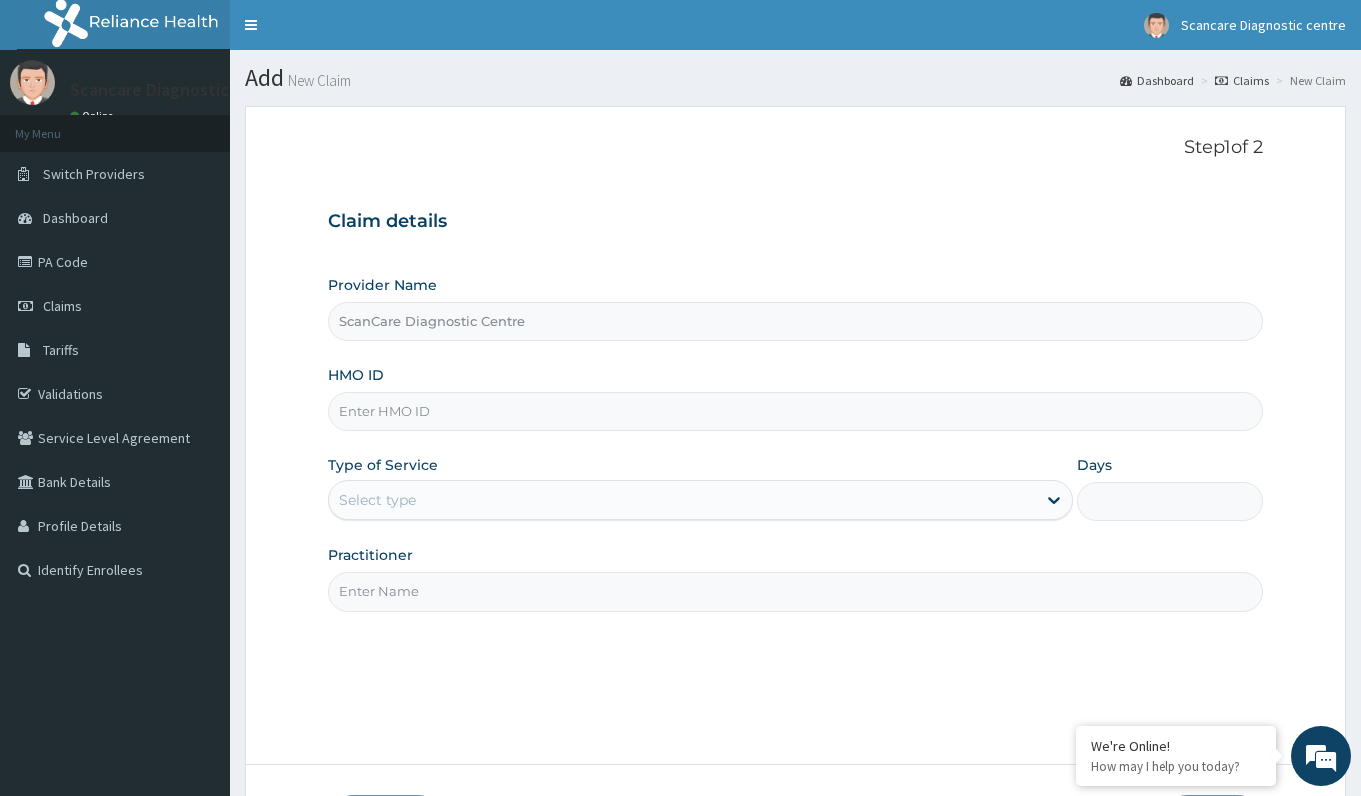scroll, scrollTop: 0, scrollLeft: 0, axis: both 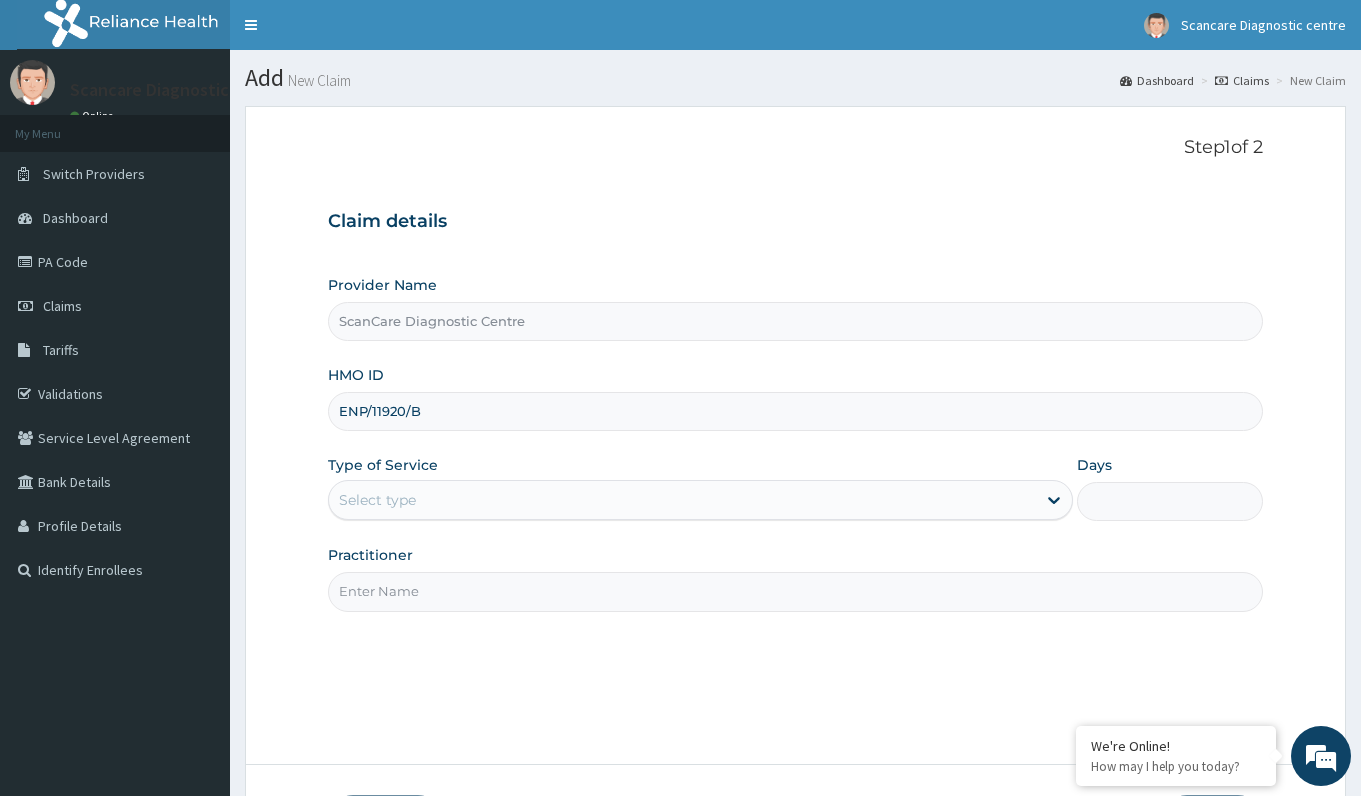 type on "ENP/11920/B" 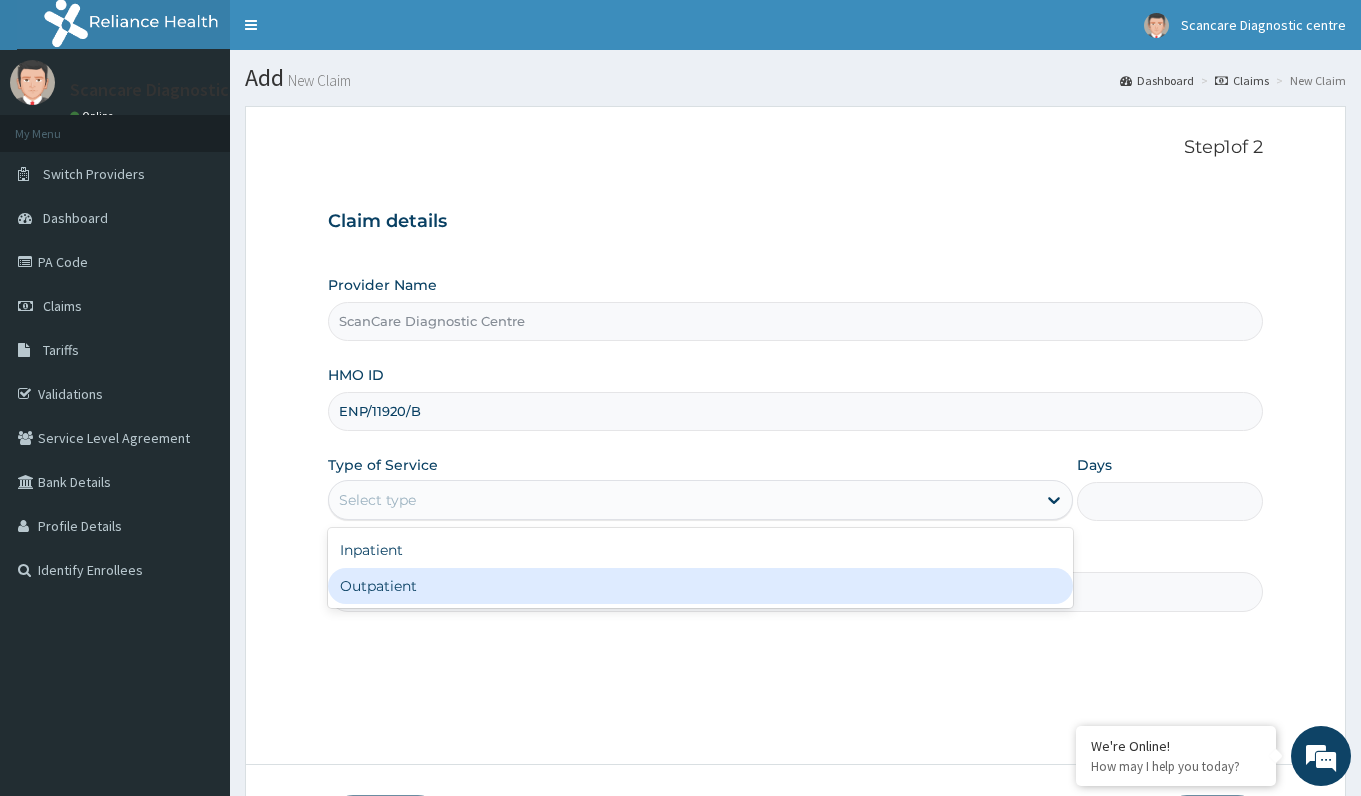 click on "Outpatient" at bounding box center [700, 586] 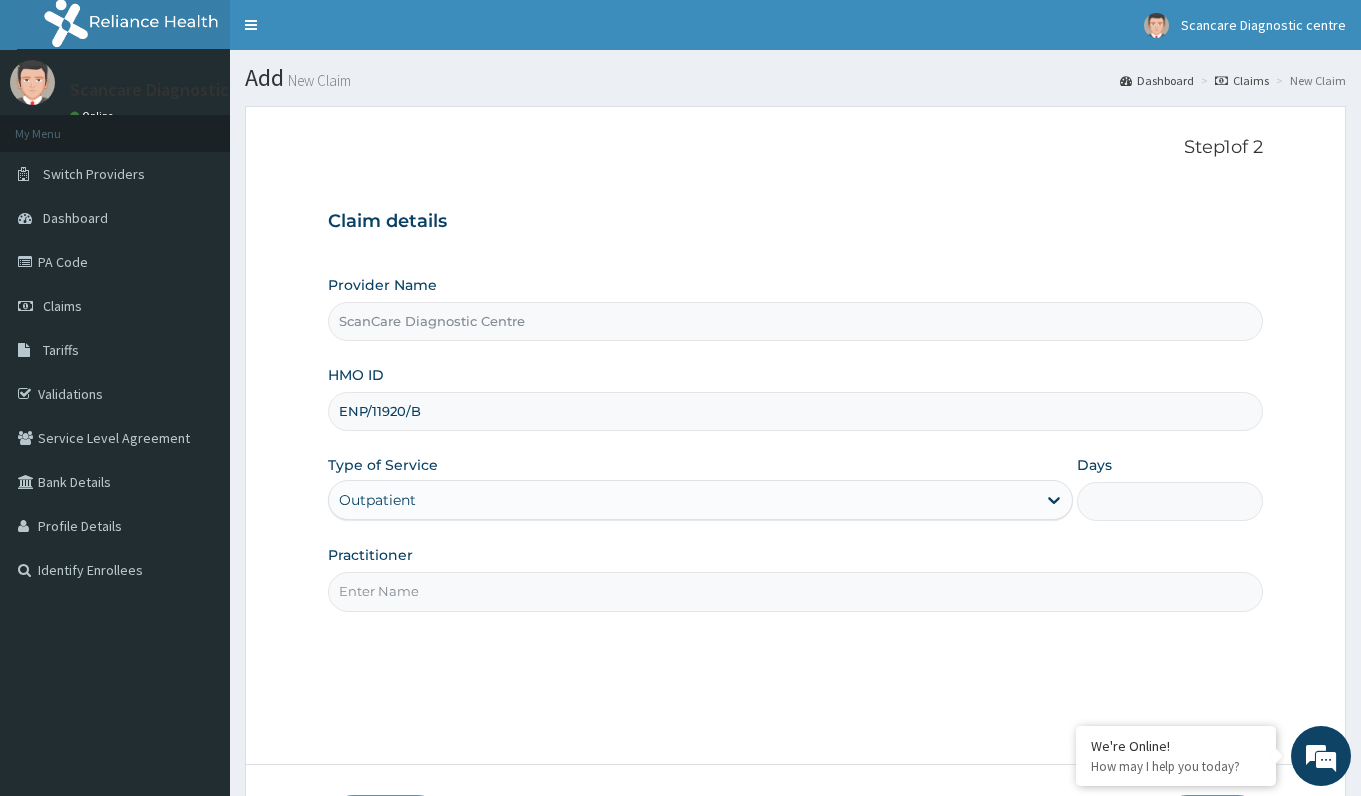 type on "1" 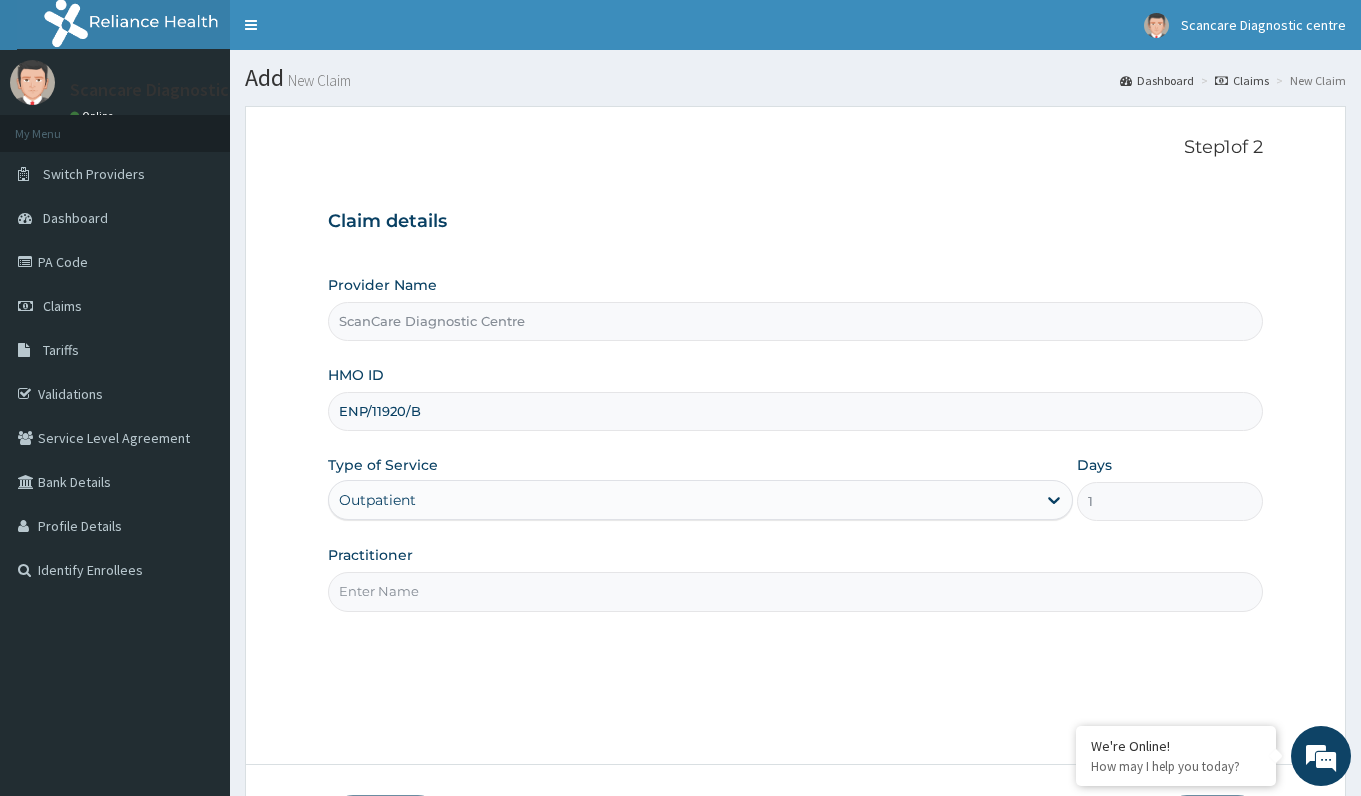 click on "Practitioner" at bounding box center (795, 591) 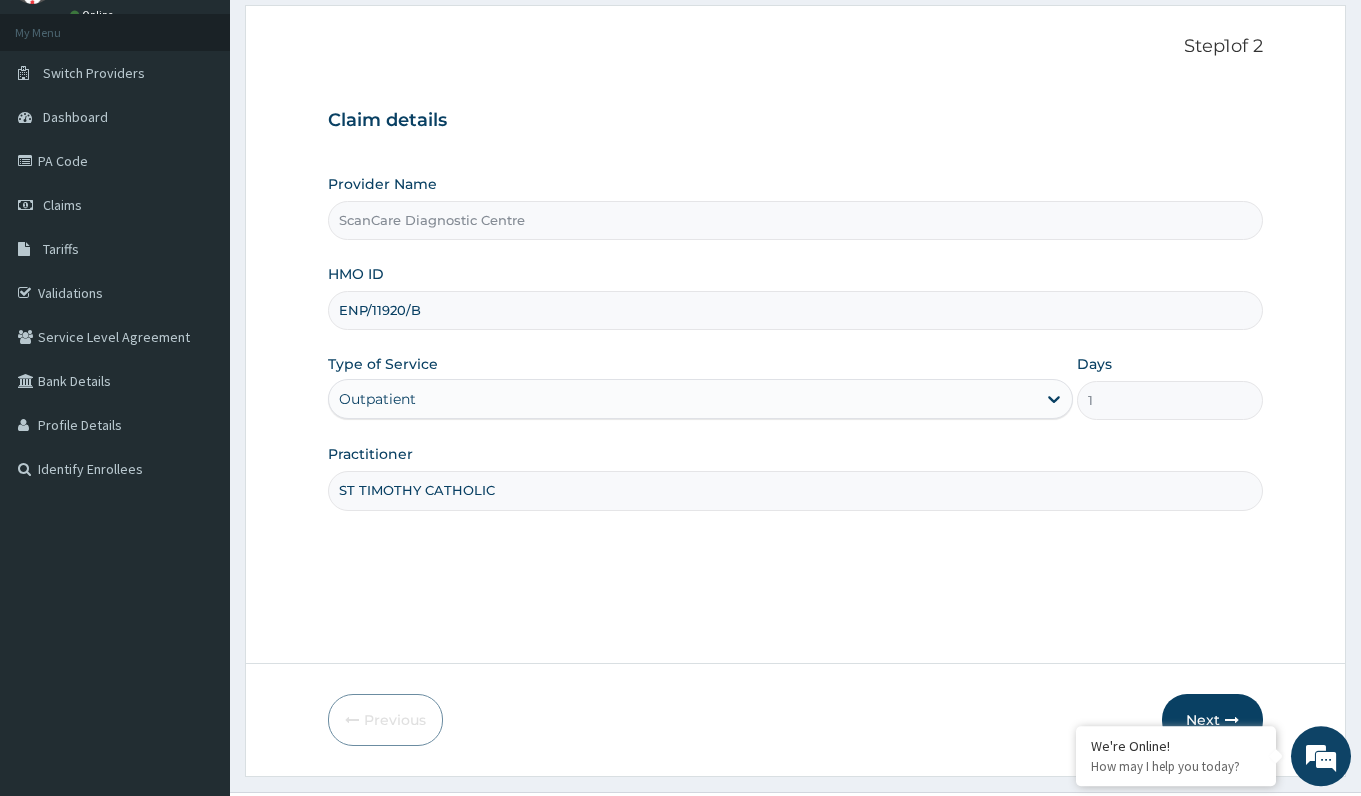 scroll, scrollTop: 148, scrollLeft: 0, axis: vertical 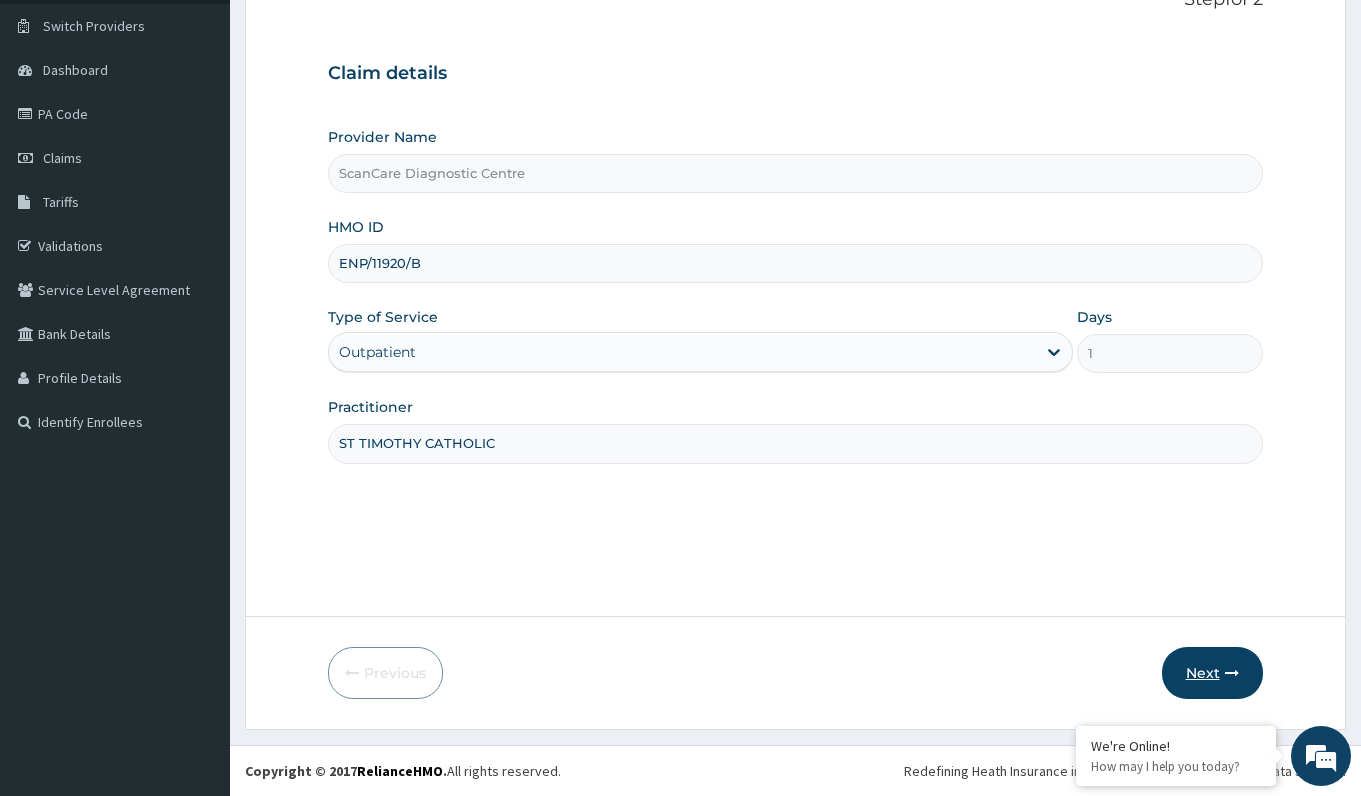 type on "ST TIMOTHY CATHOLIC" 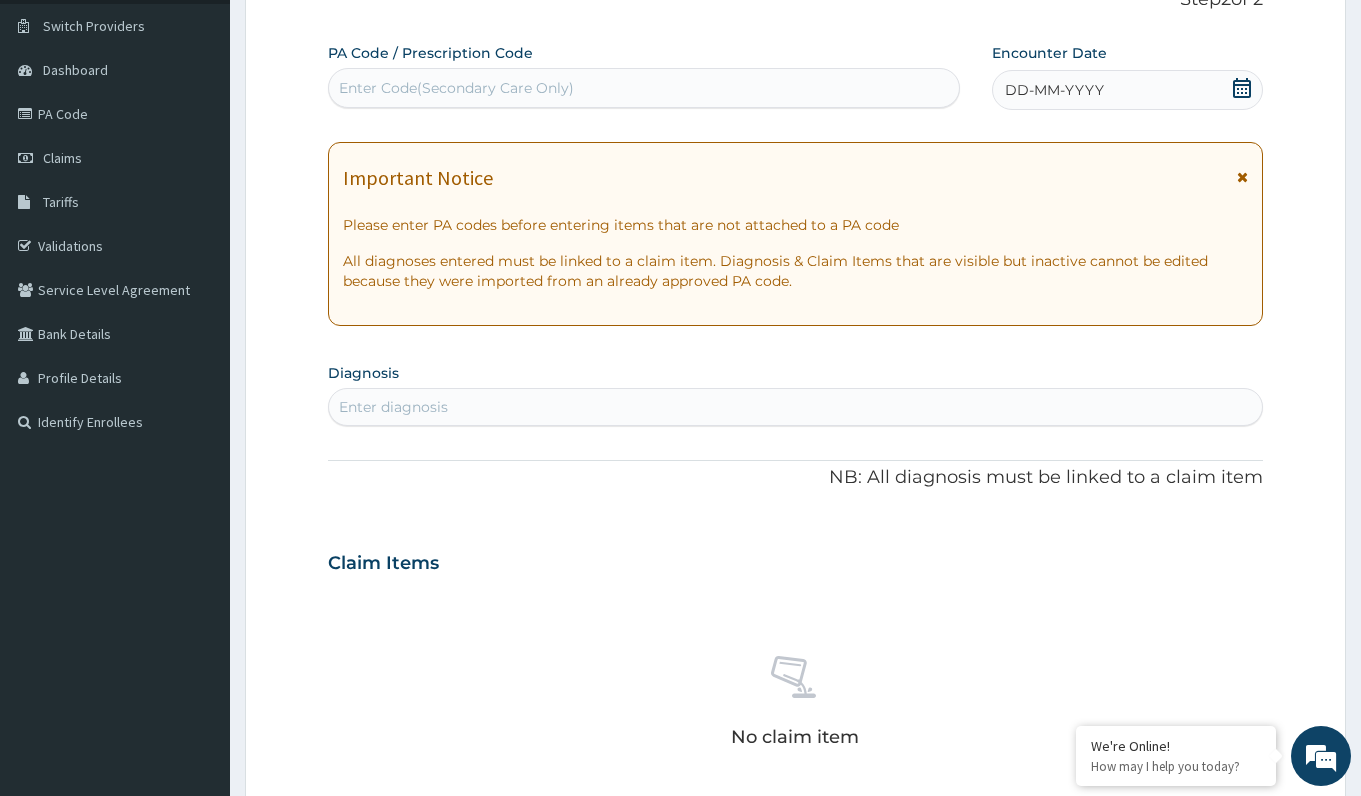 click on "Enter Code(Secondary Care Only)" at bounding box center [456, 88] 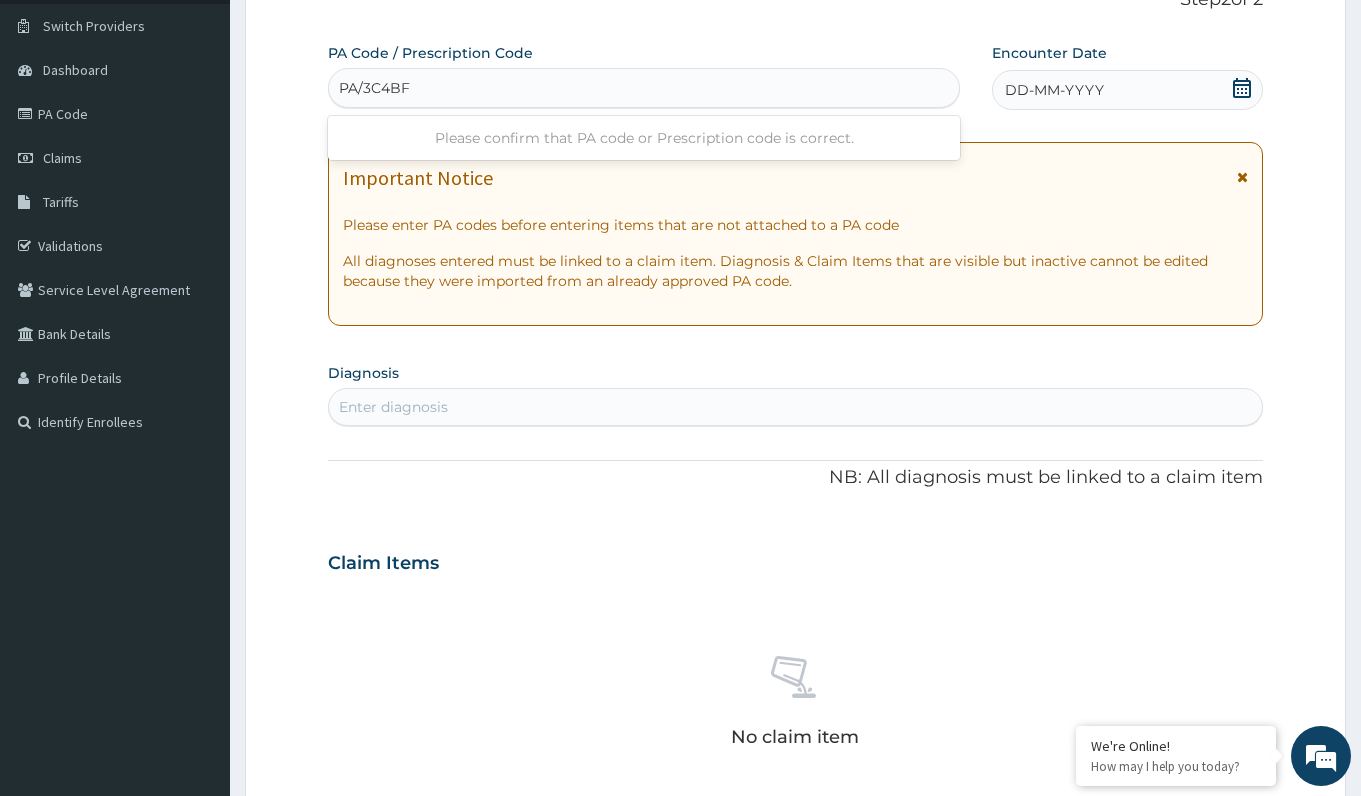 type on "PA/3C4BFB" 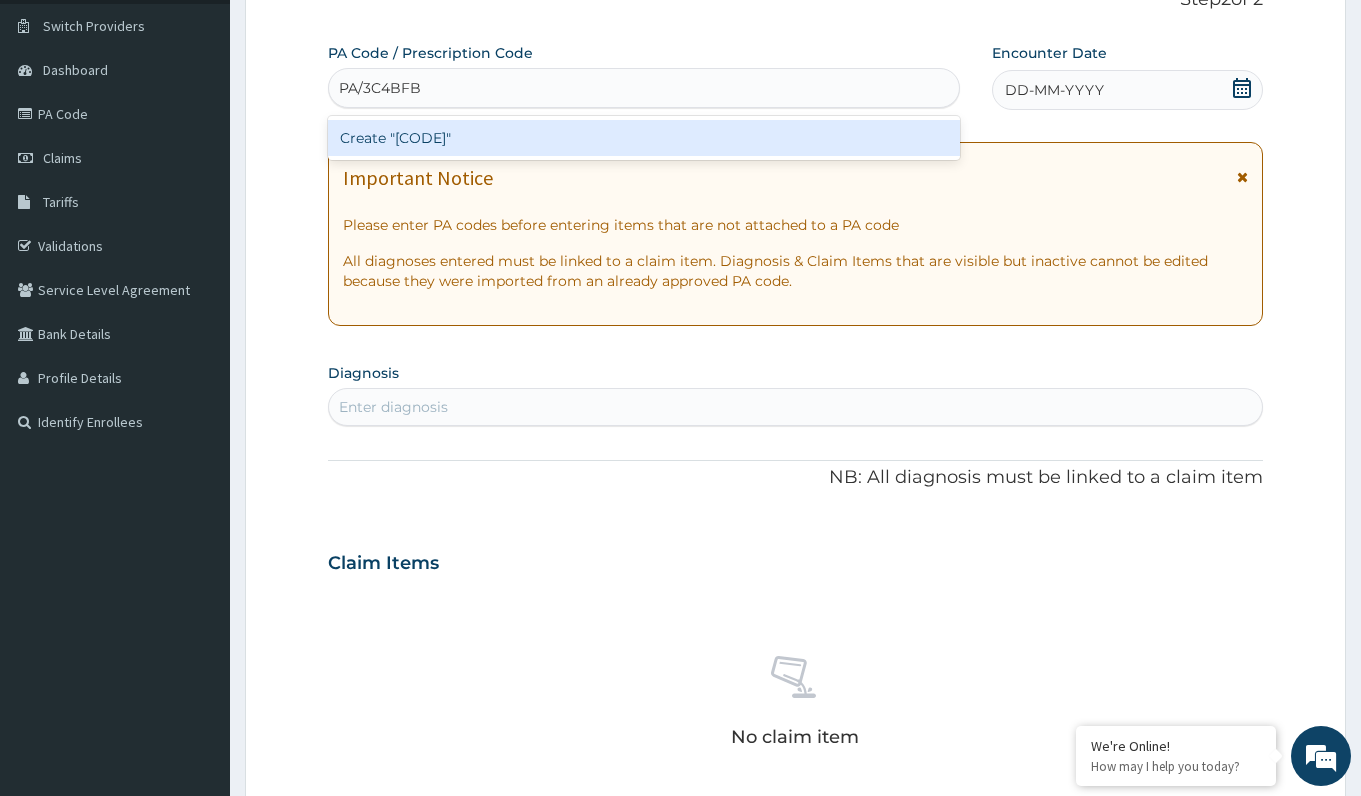 click on "Create "PA/3C4BFB"" at bounding box center (643, 138) 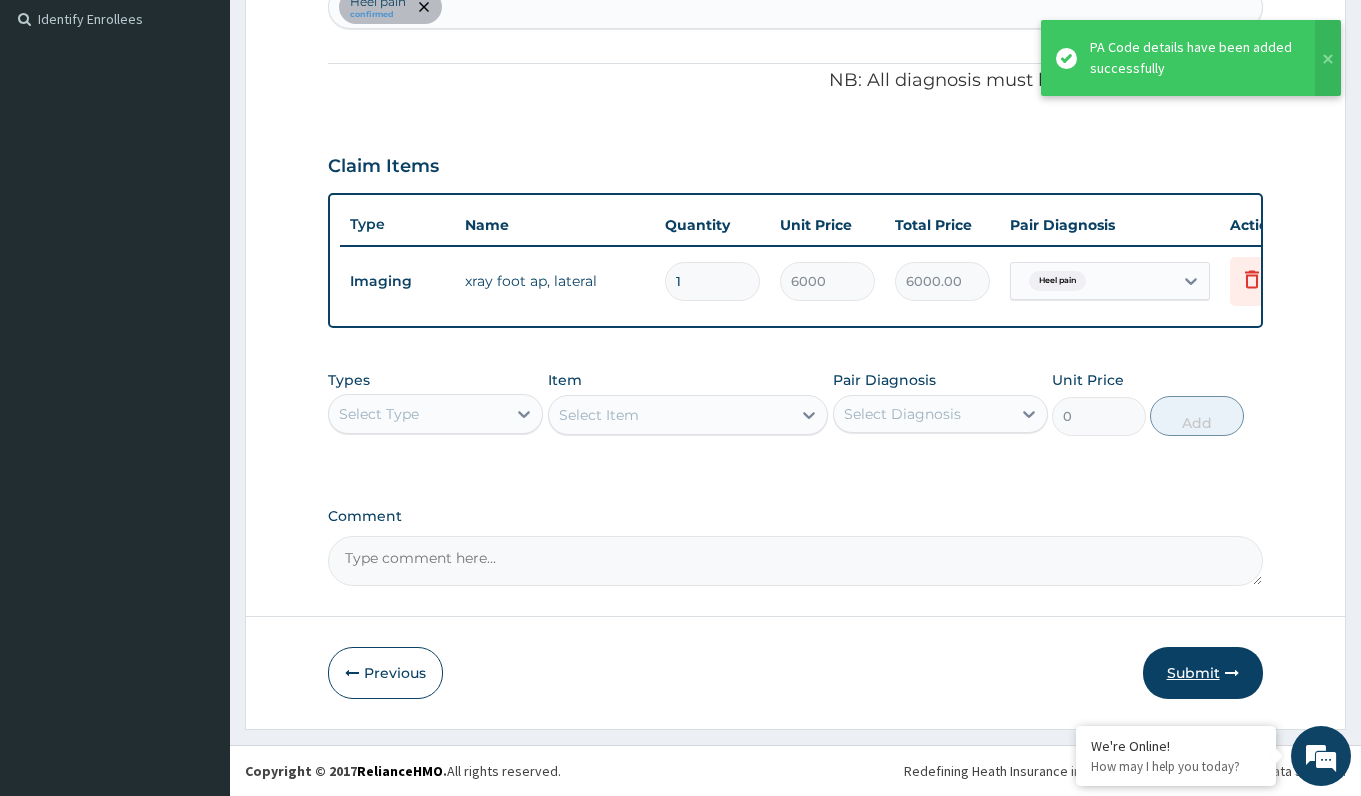 click on "Submit" at bounding box center [1203, 673] 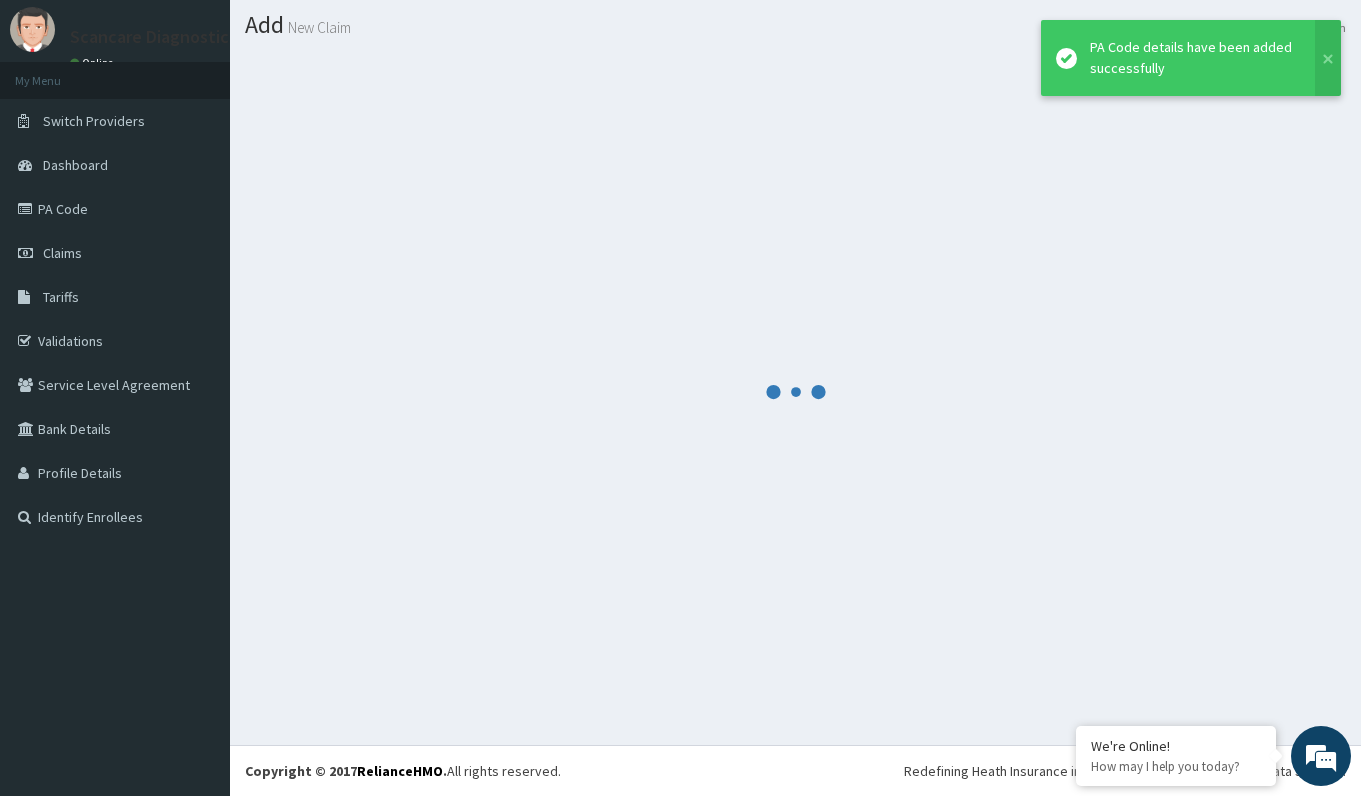 scroll, scrollTop: 53, scrollLeft: 0, axis: vertical 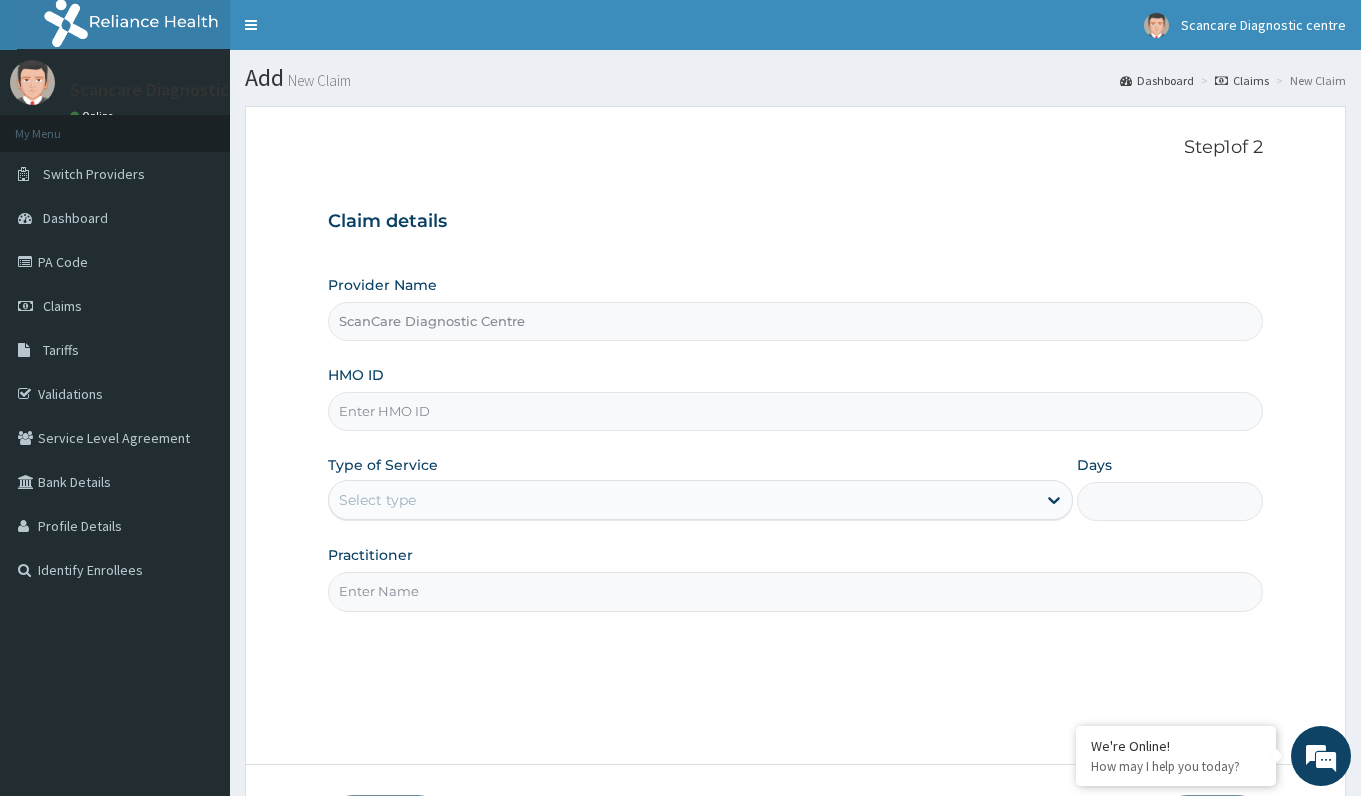 click on "HMO ID" at bounding box center [795, 411] 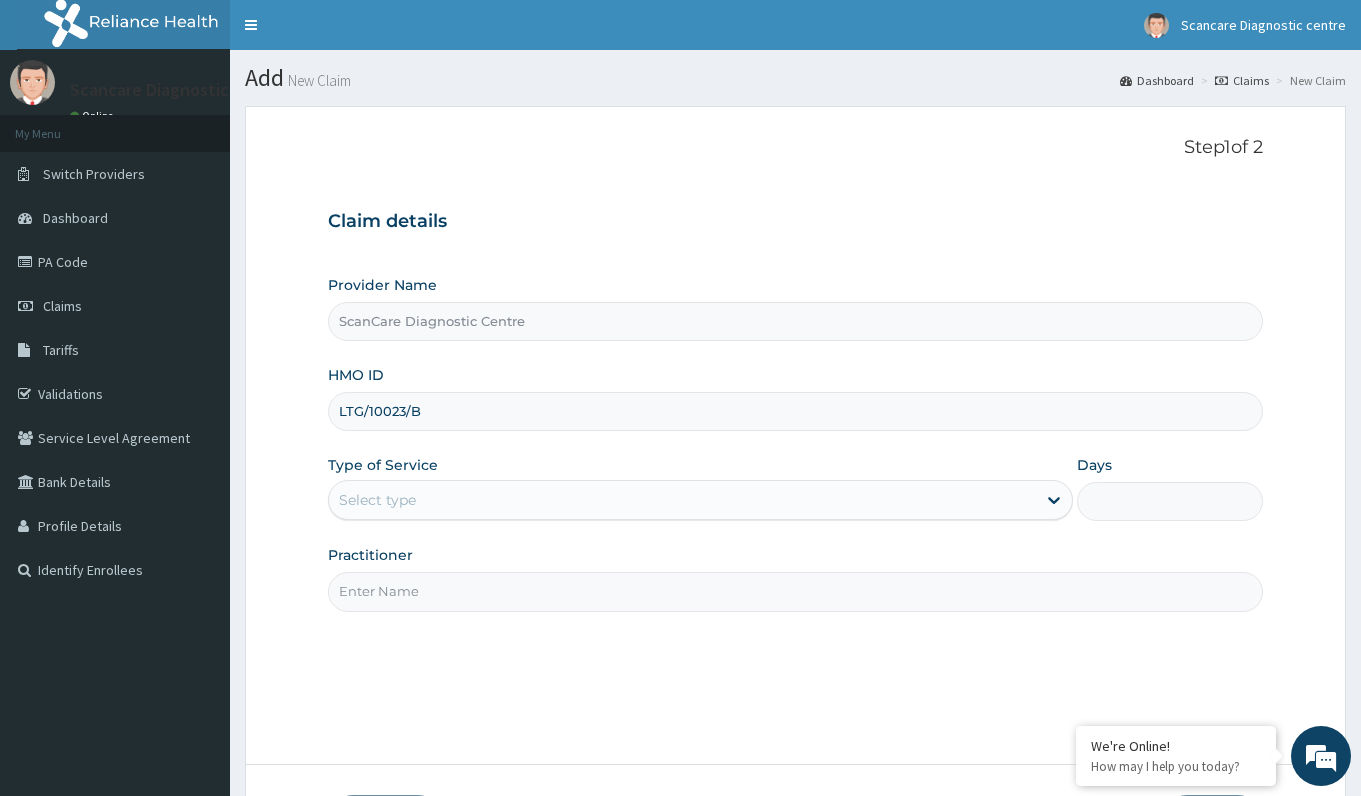 type on "LTG/10023/B" 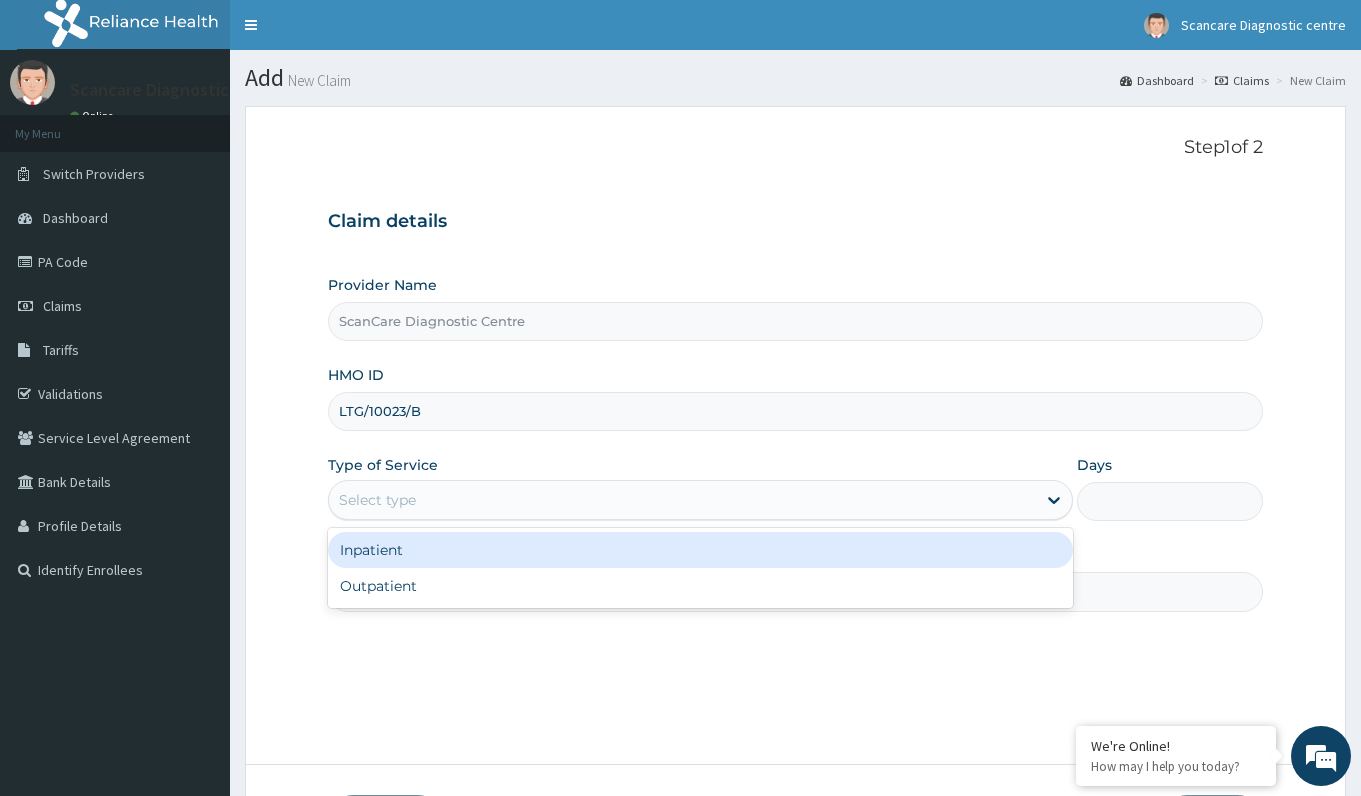 click on "Select type" at bounding box center (682, 500) 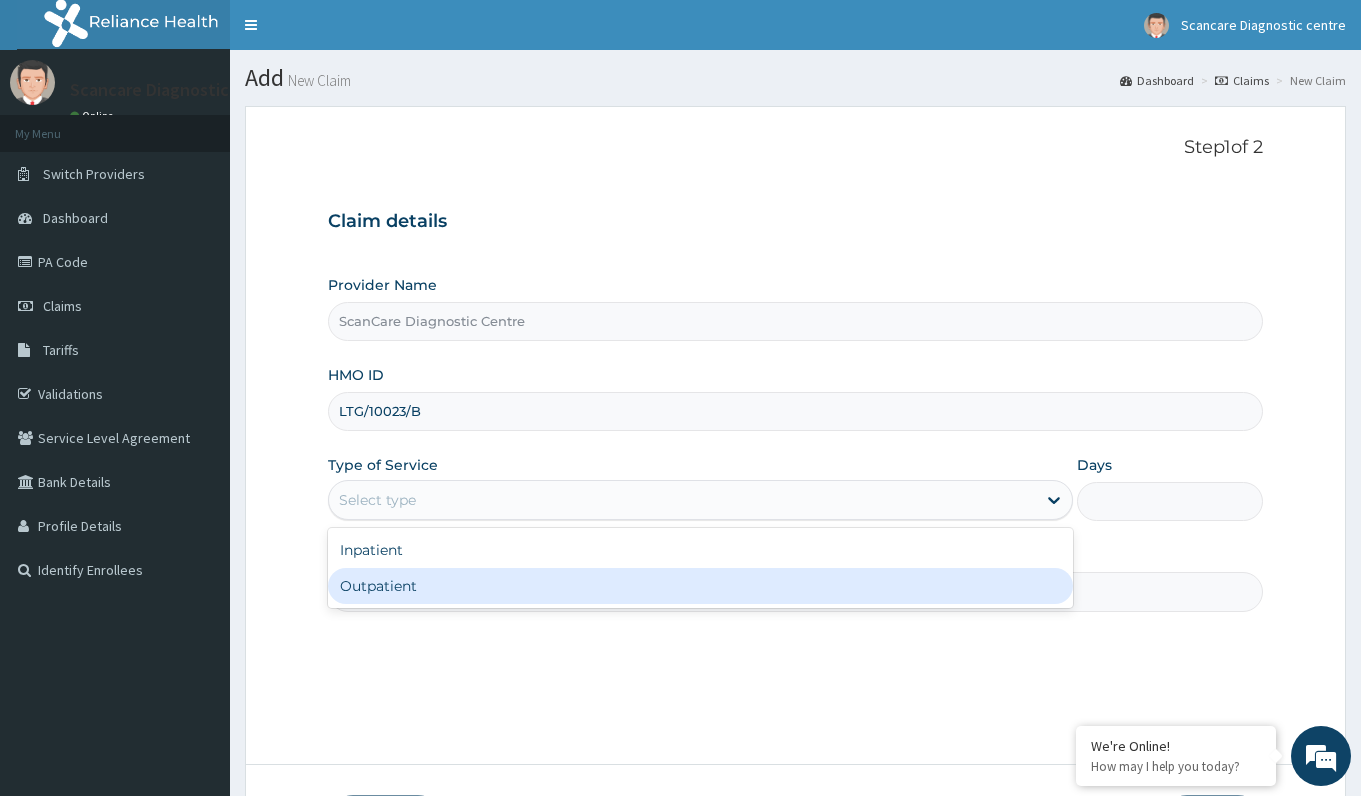 click on "Outpatient" at bounding box center [700, 586] 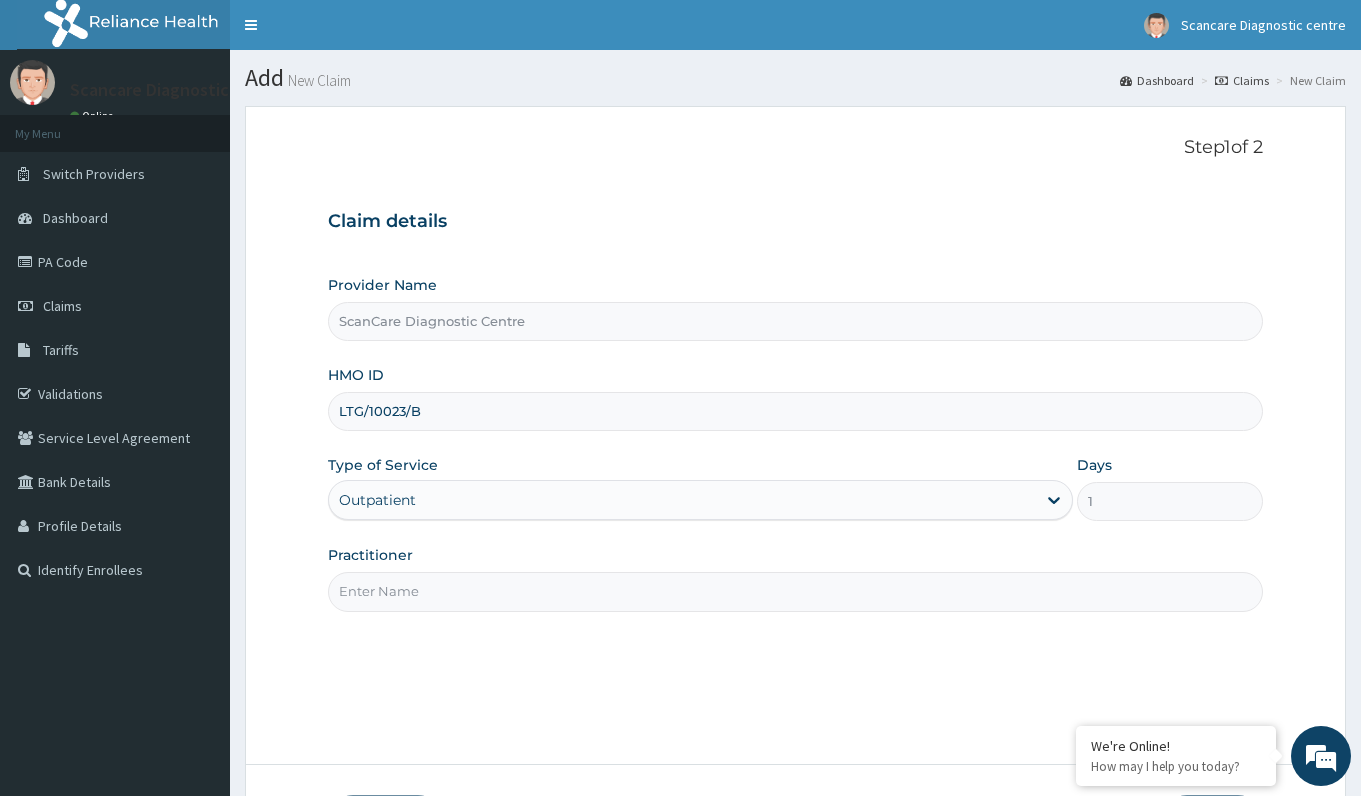 click on "Practitioner" at bounding box center [795, 591] 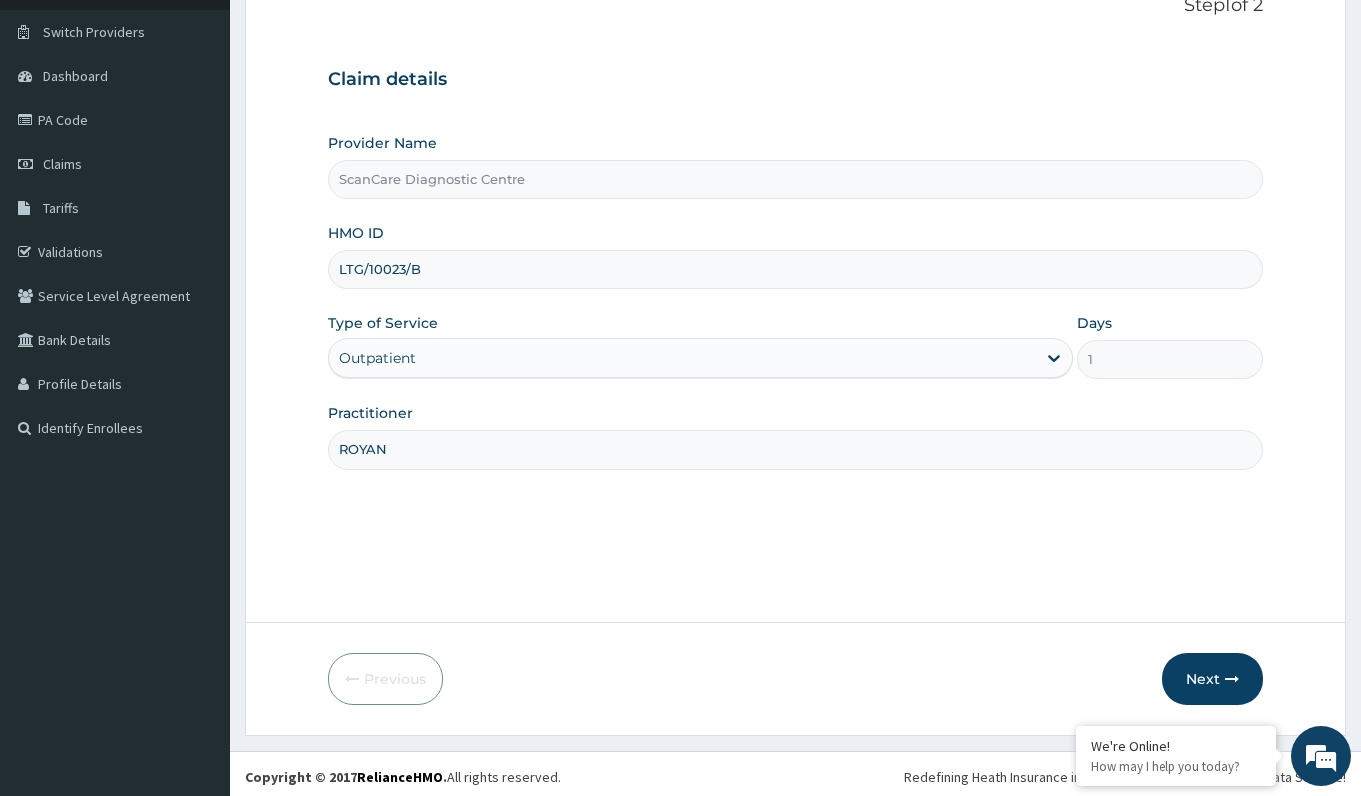 scroll, scrollTop: 148, scrollLeft: 0, axis: vertical 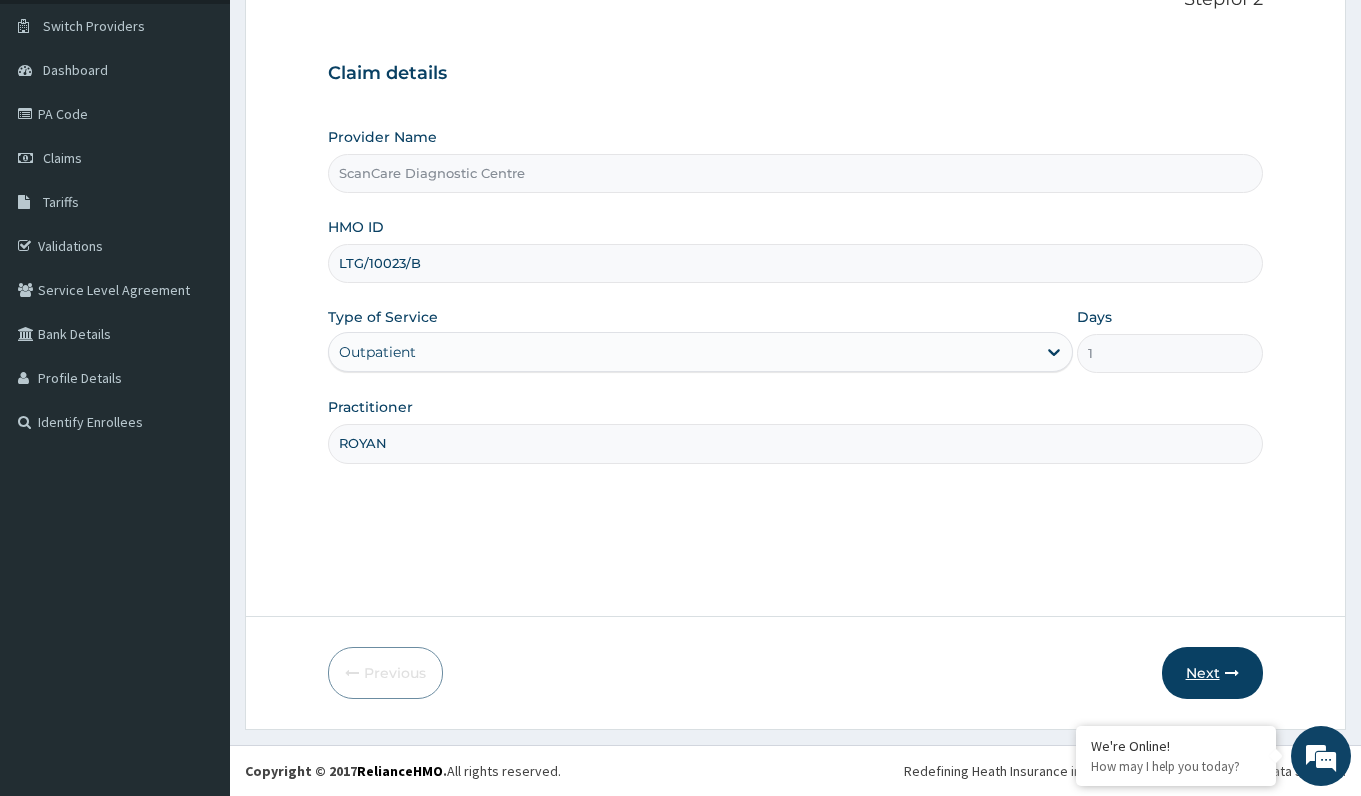 type on "ROYAN" 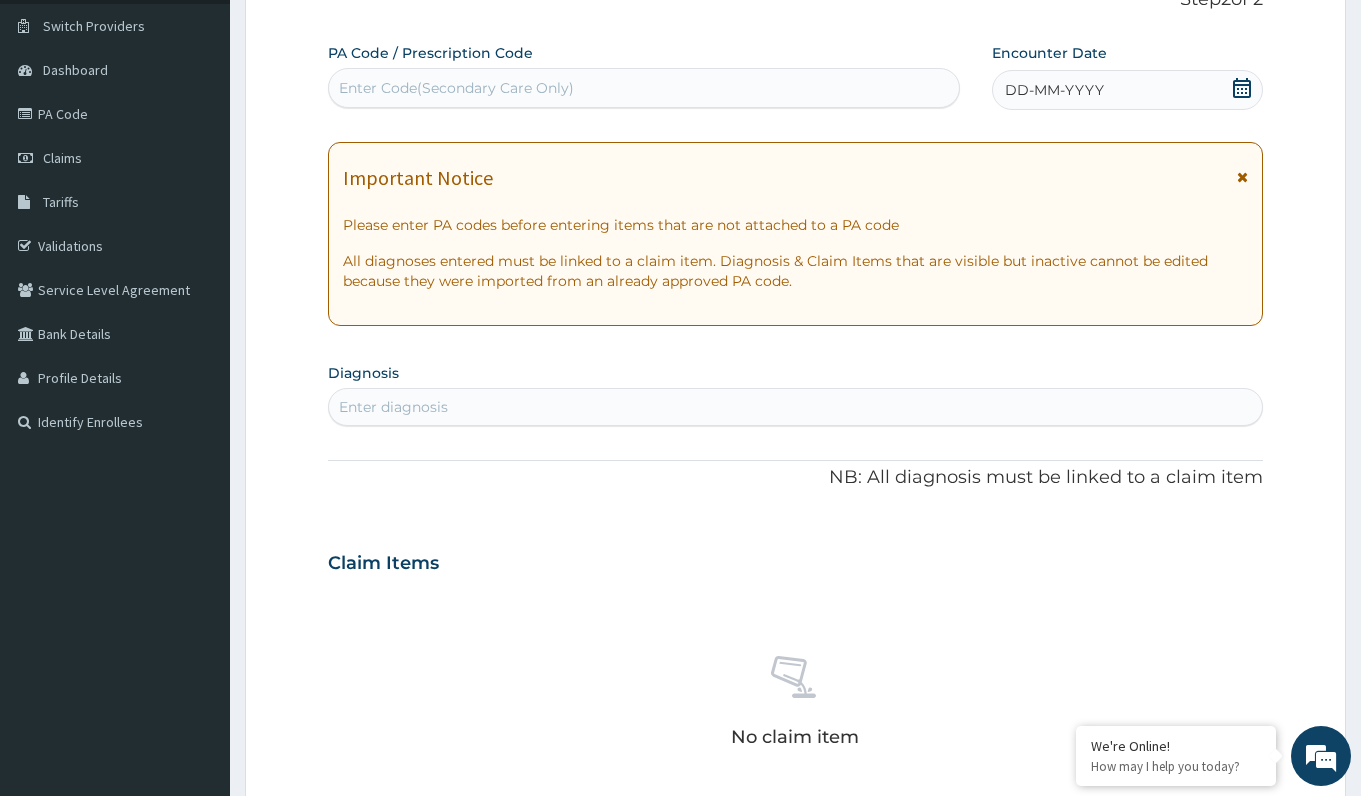 click on "Enter Code(Secondary Care Only)" at bounding box center [456, 88] 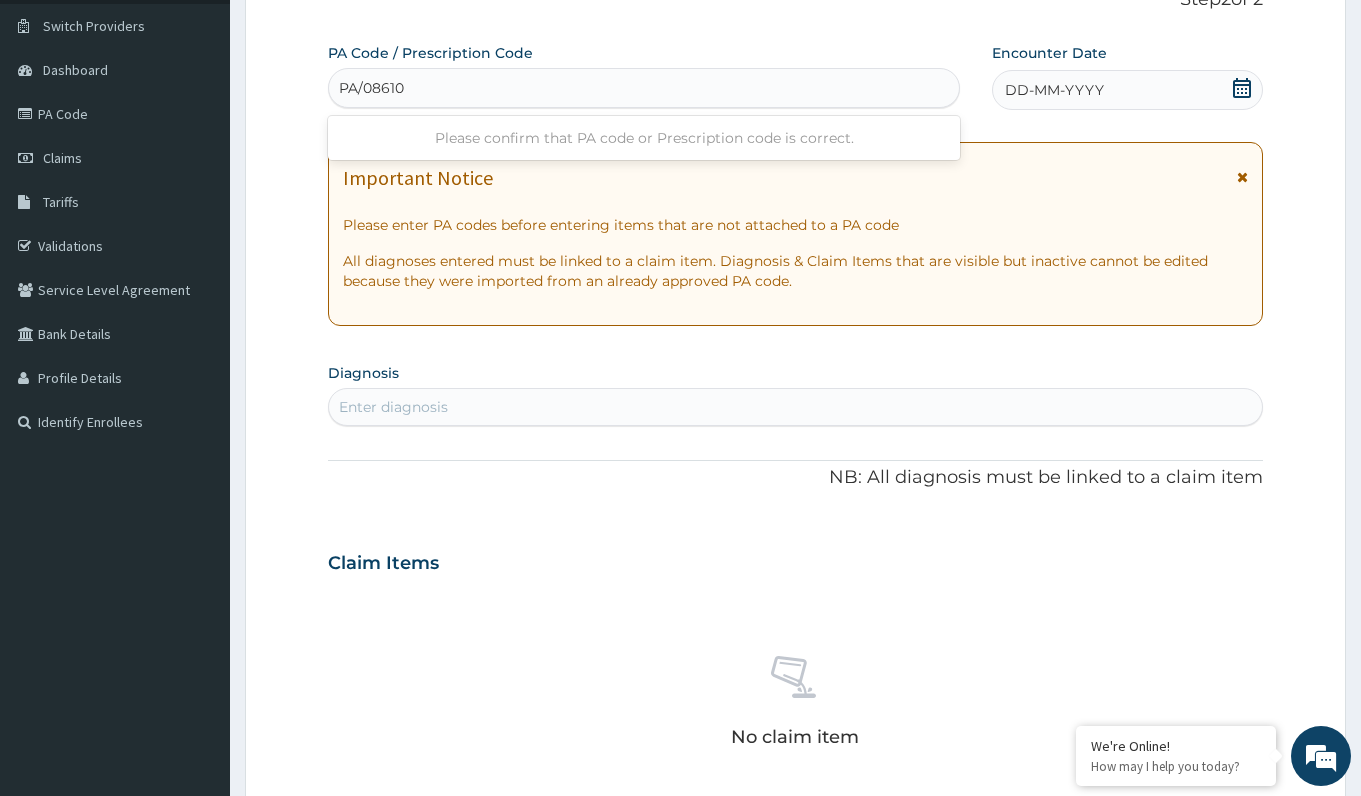 type on "PA/086101" 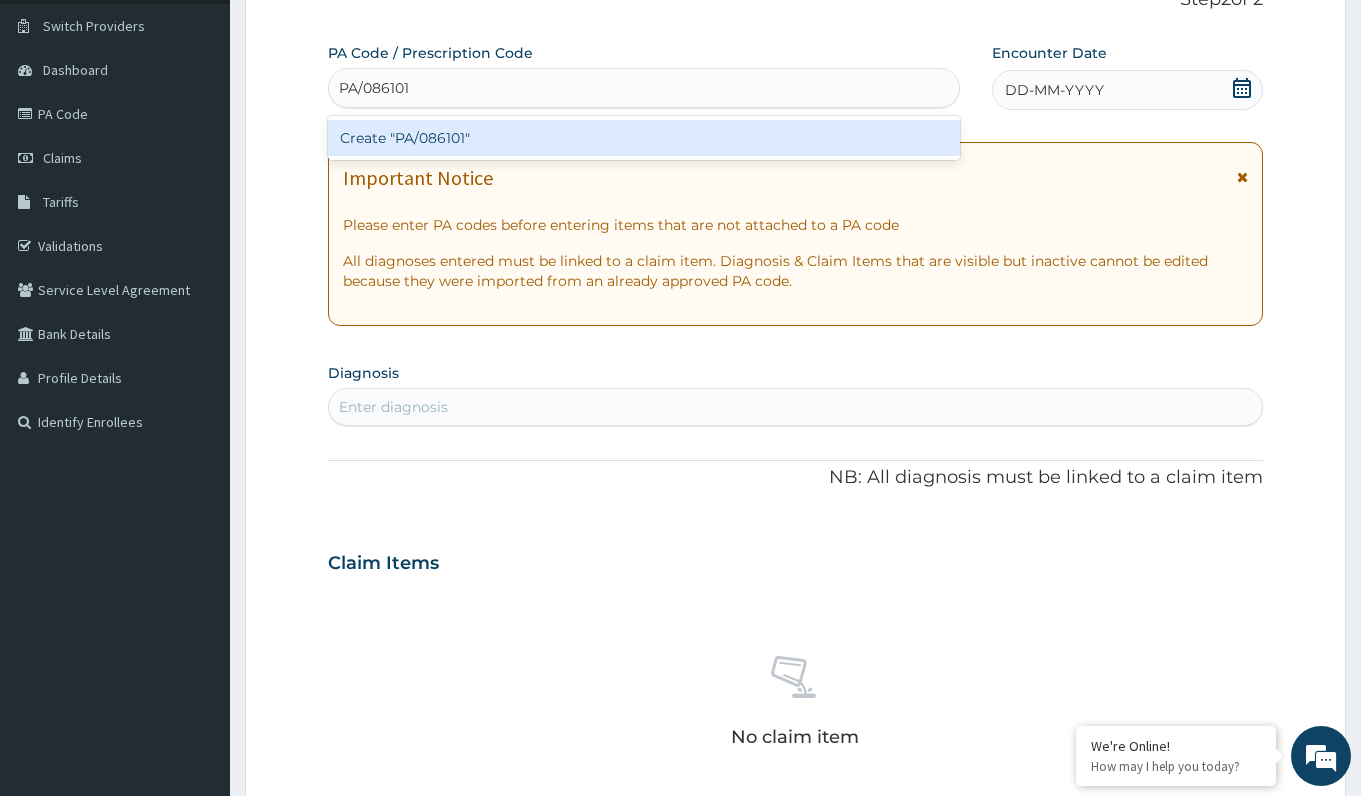 click on "Create "PA/086101"" at bounding box center (643, 138) 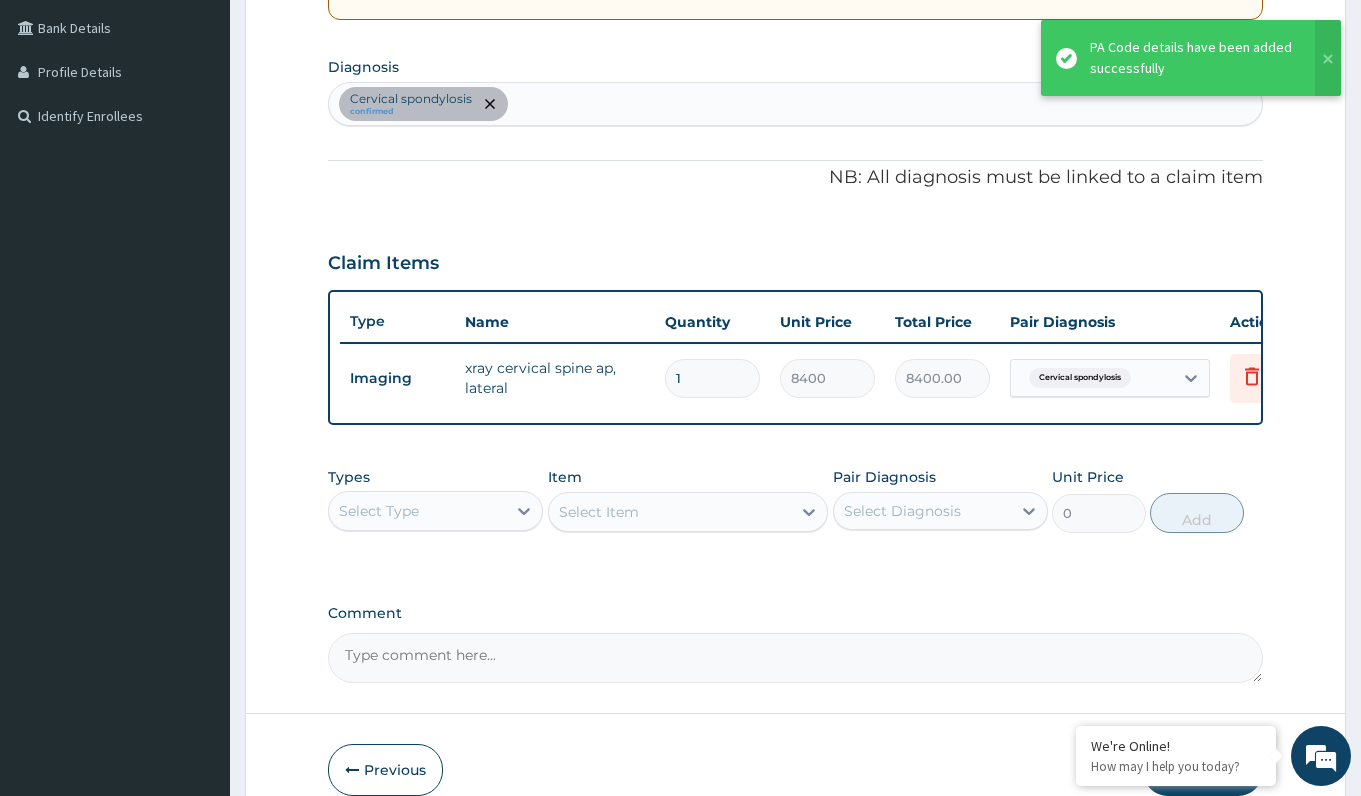 scroll, scrollTop: 568, scrollLeft: 0, axis: vertical 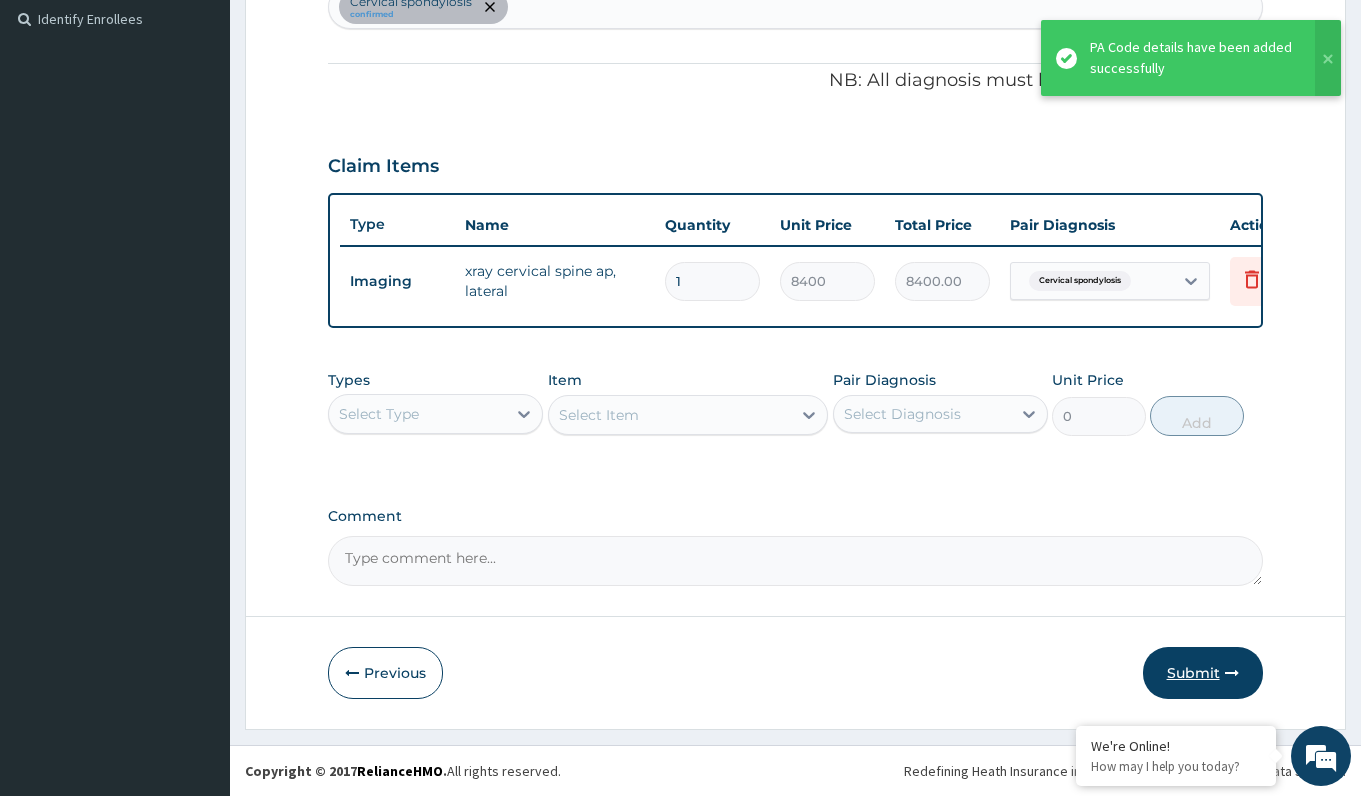 click on "Submit" at bounding box center [1203, 673] 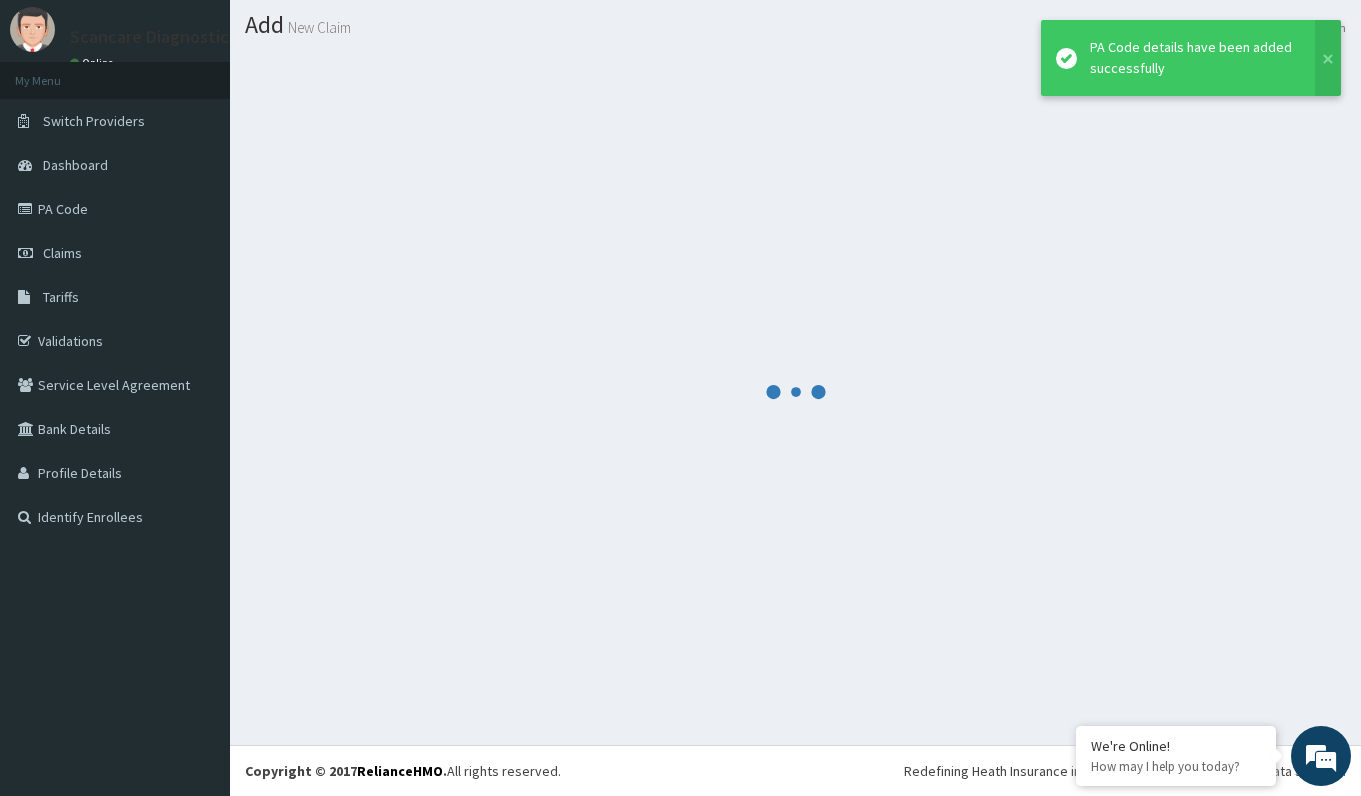 scroll, scrollTop: 53, scrollLeft: 0, axis: vertical 